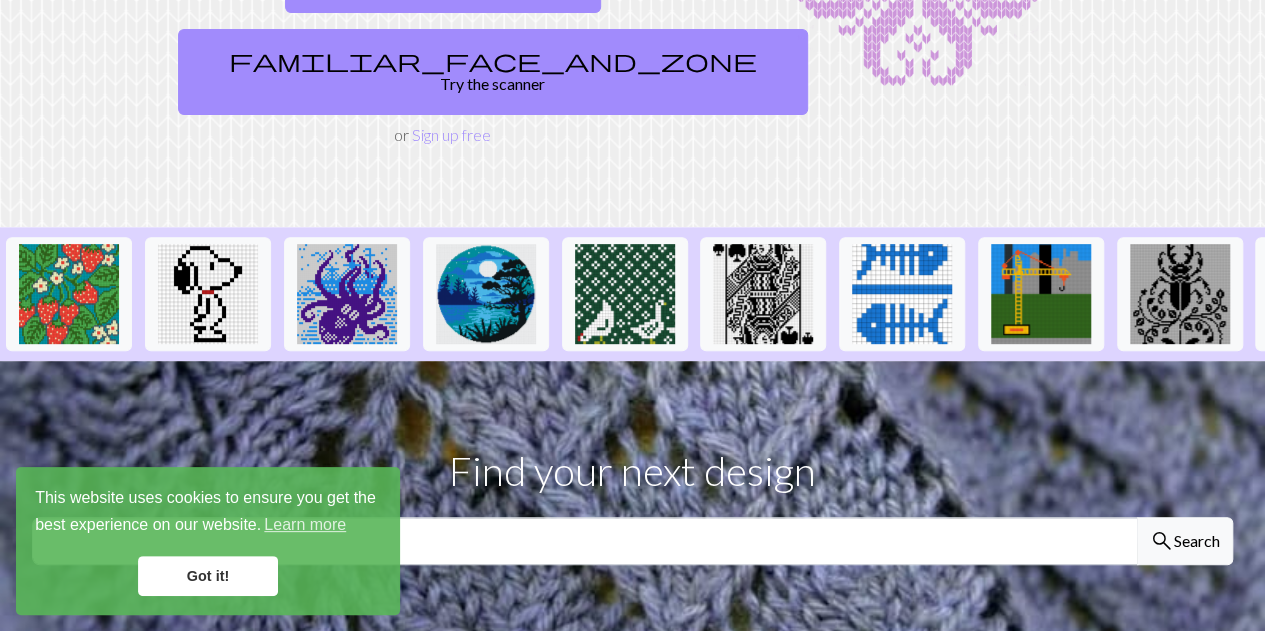 scroll, scrollTop: 302, scrollLeft: 0, axis: vertical 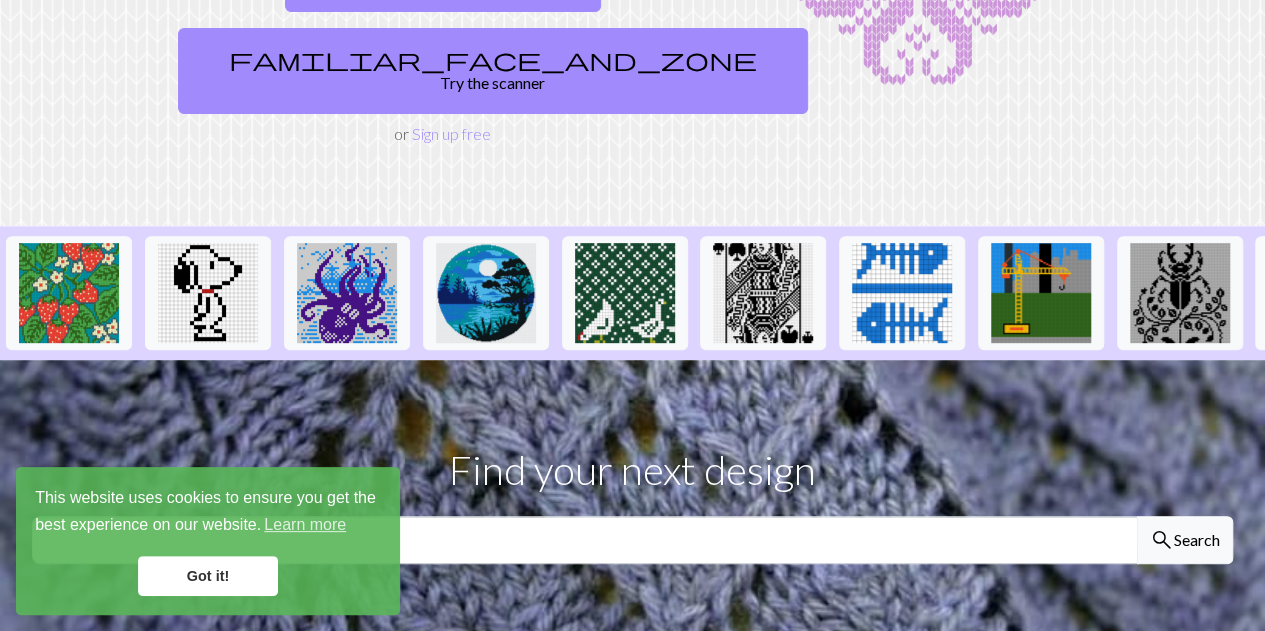 click on "Got it!" at bounding box center (208, 576) 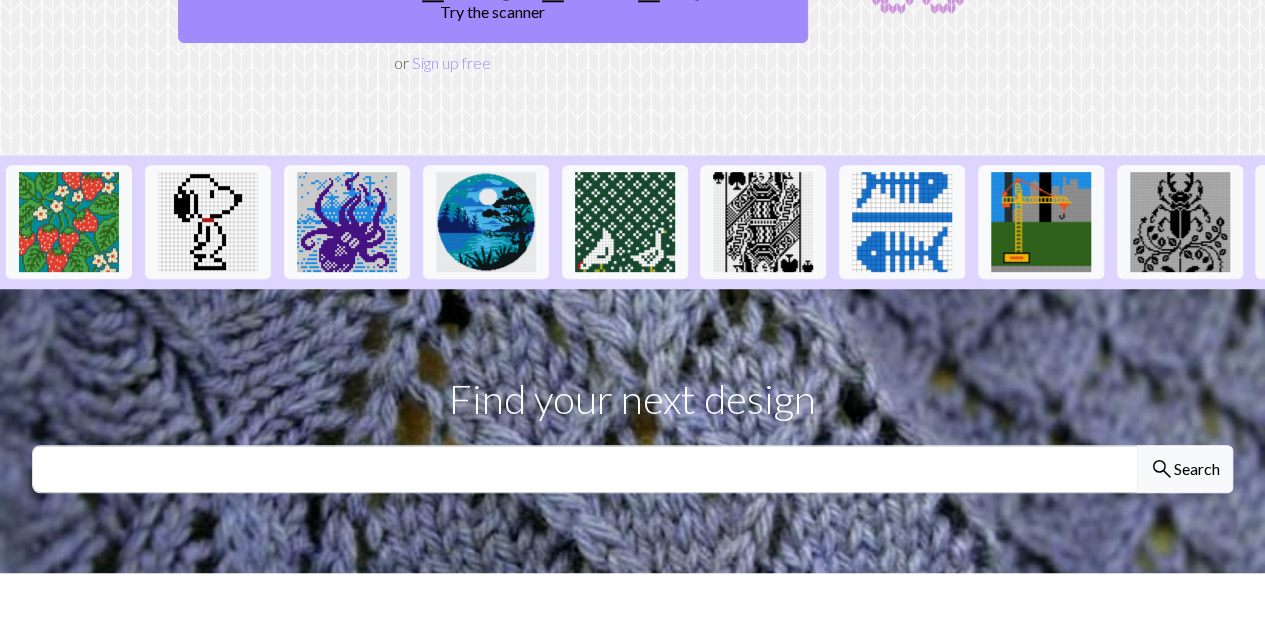 scroll, scrollTop: 374, scrollLeft: 0, axis: vertical 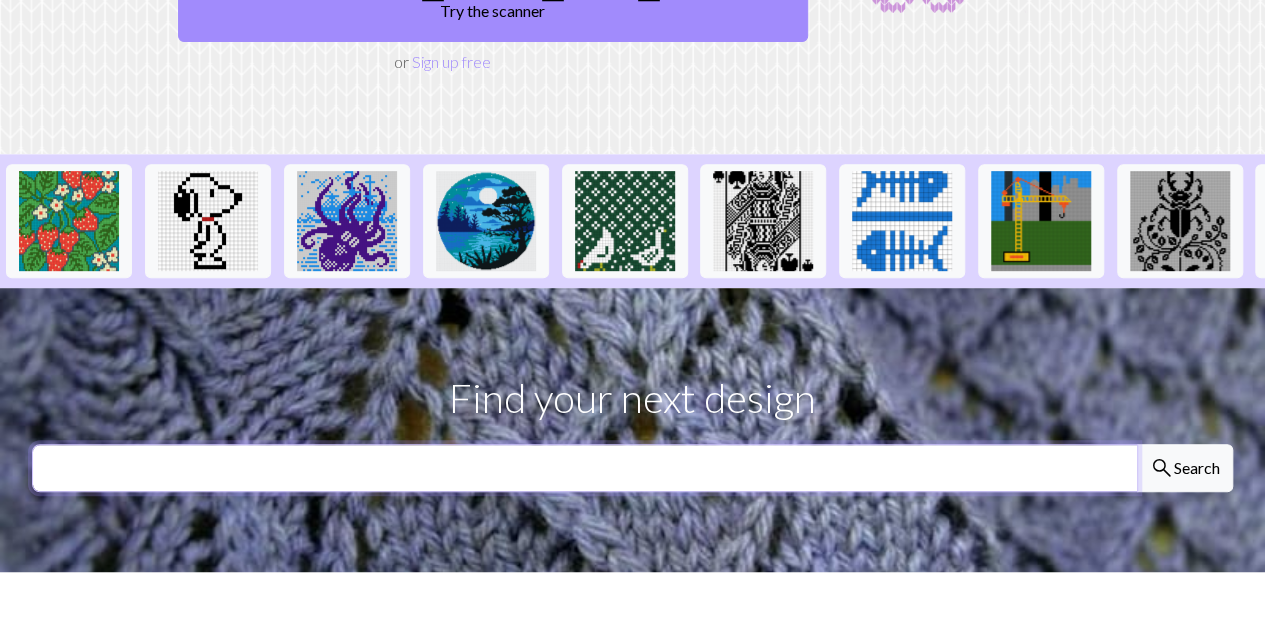 click at bounding box center [585, 468] 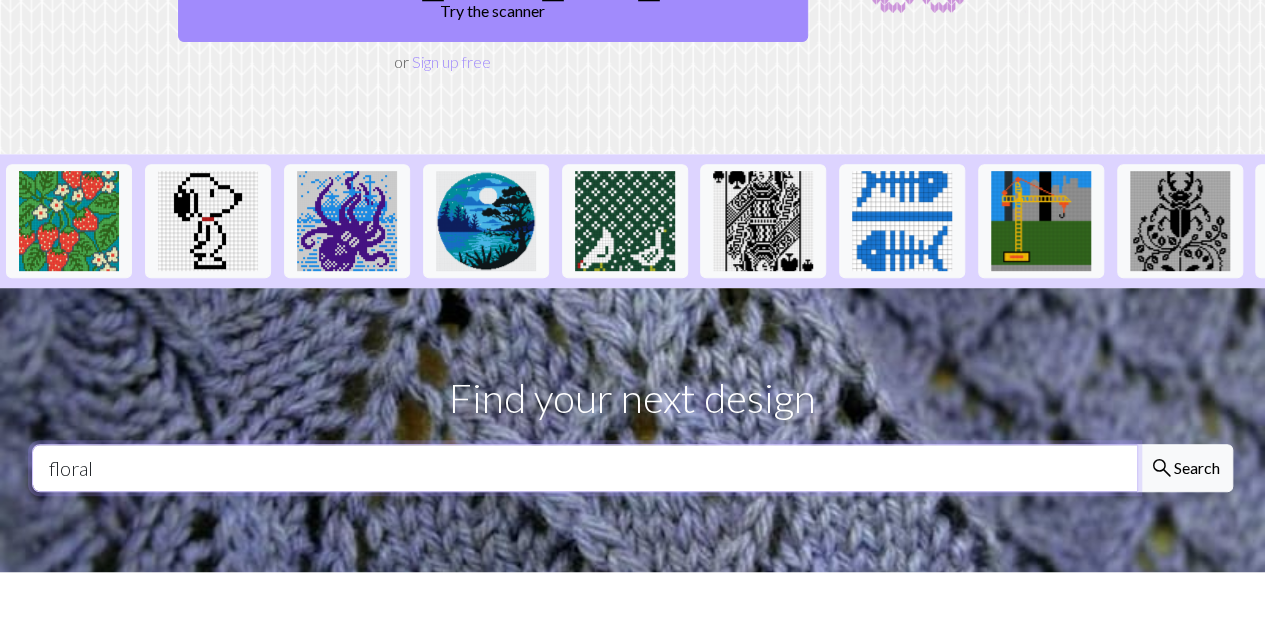 type on "floral" 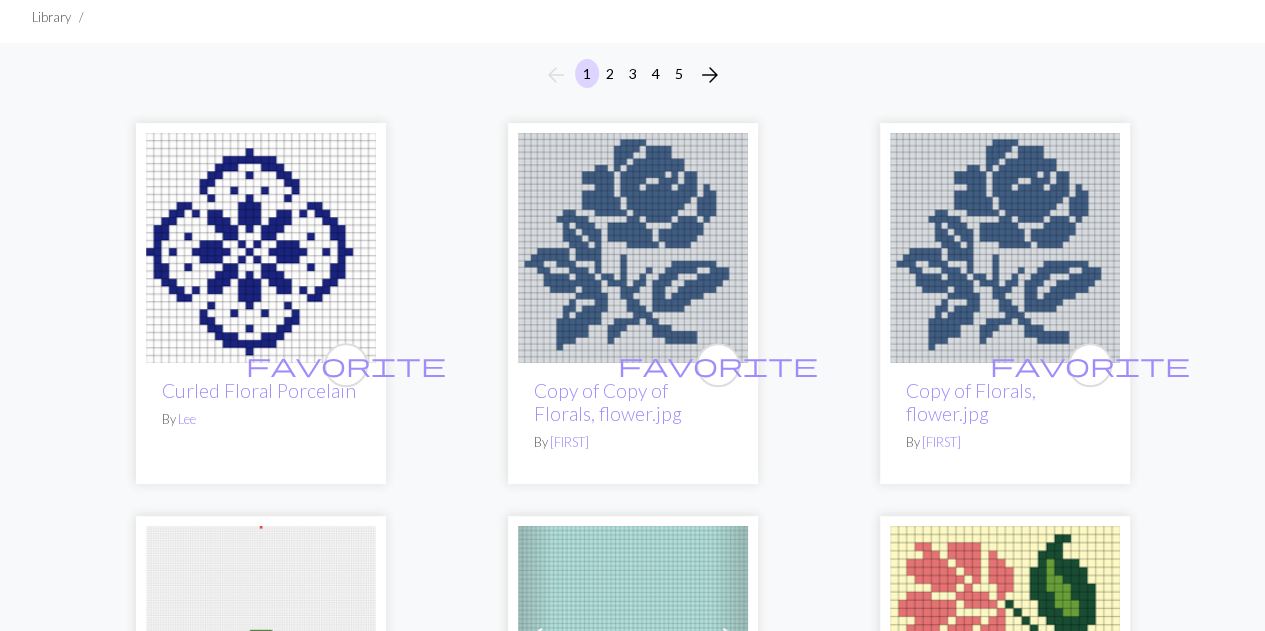 scroll, scrollTop: 0, scrollLeft: 0, axis: both 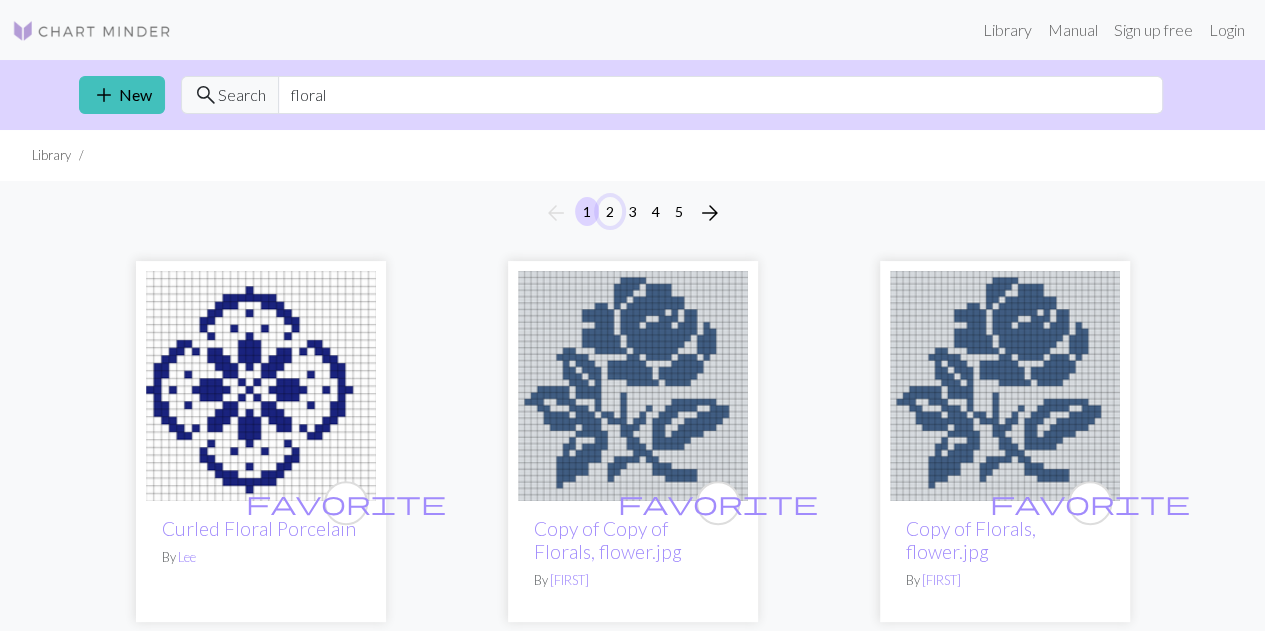 click on "2" at bounding box center [610, 211] 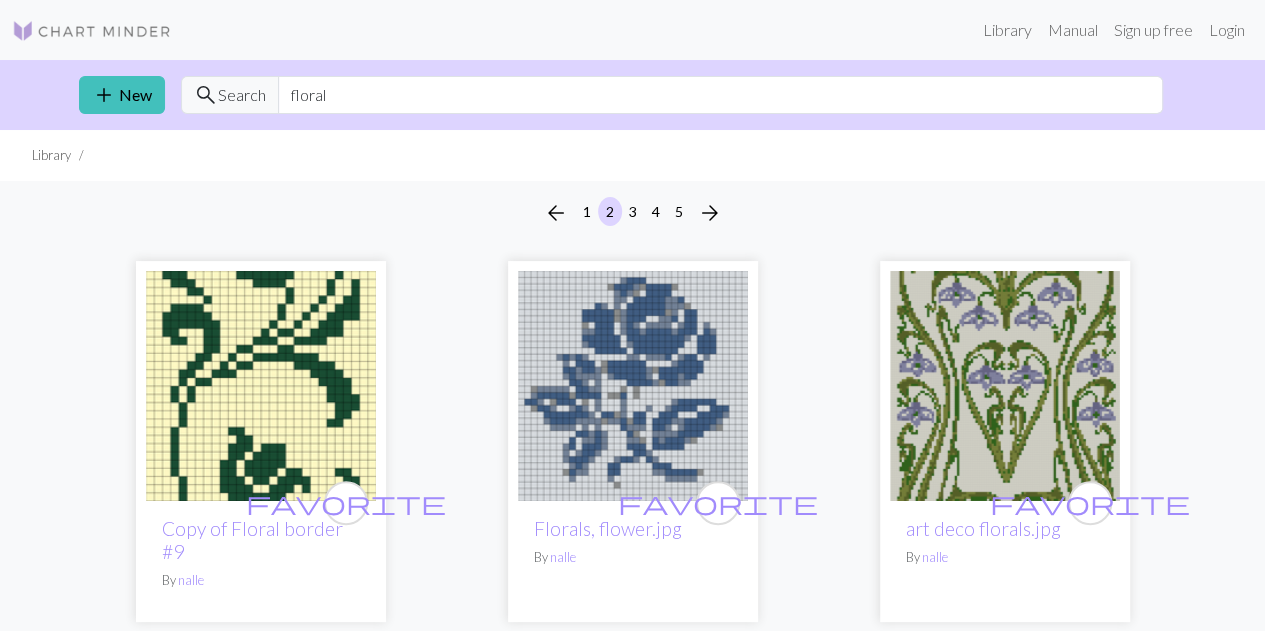 click on "add   New" at bounding box center [122, 95] 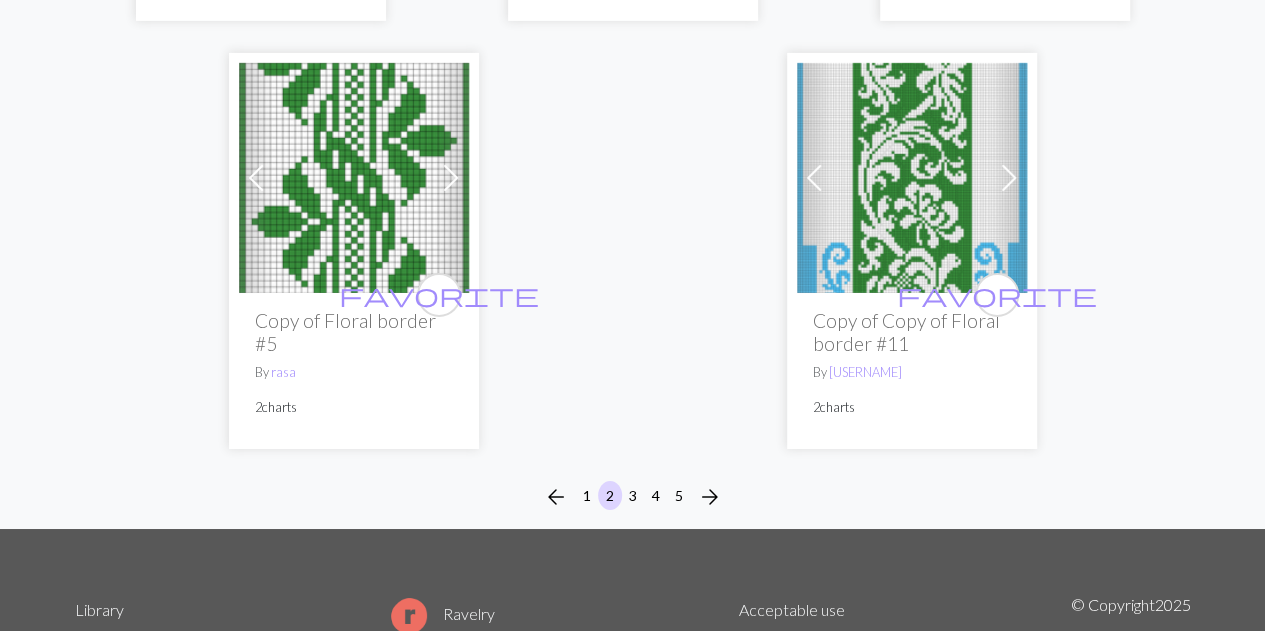 scroll, scrollTop: 7116, scrollLeft: 0, axis: vertical 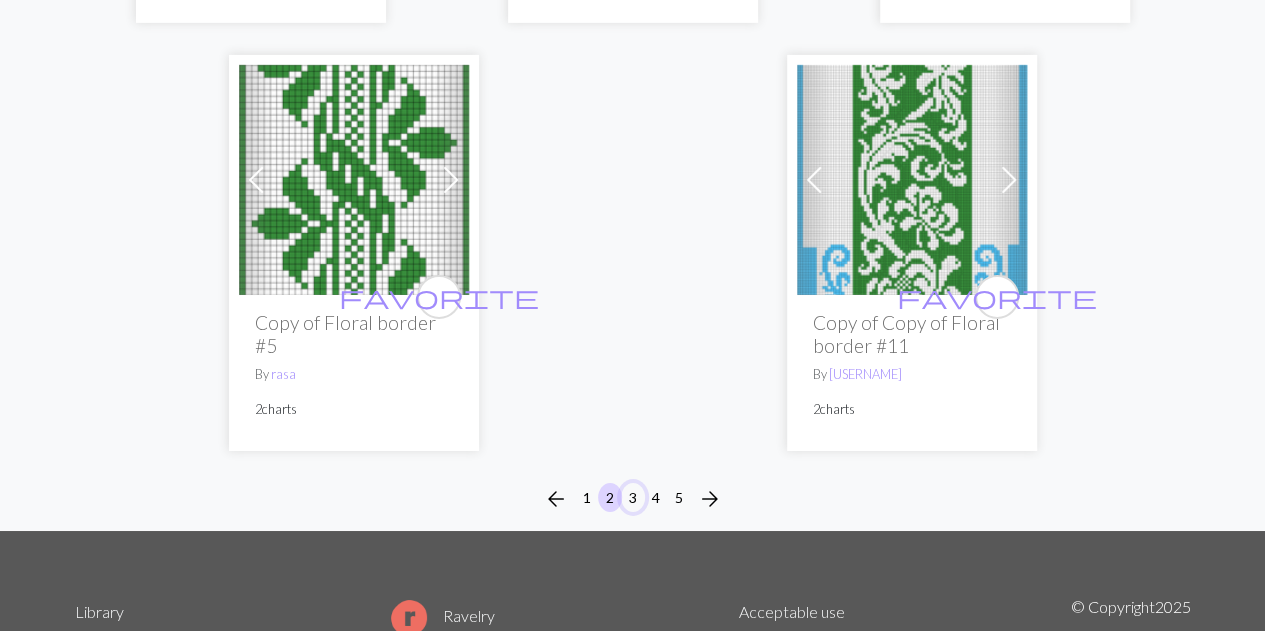 click on "3" at bounding box center (633, 497) 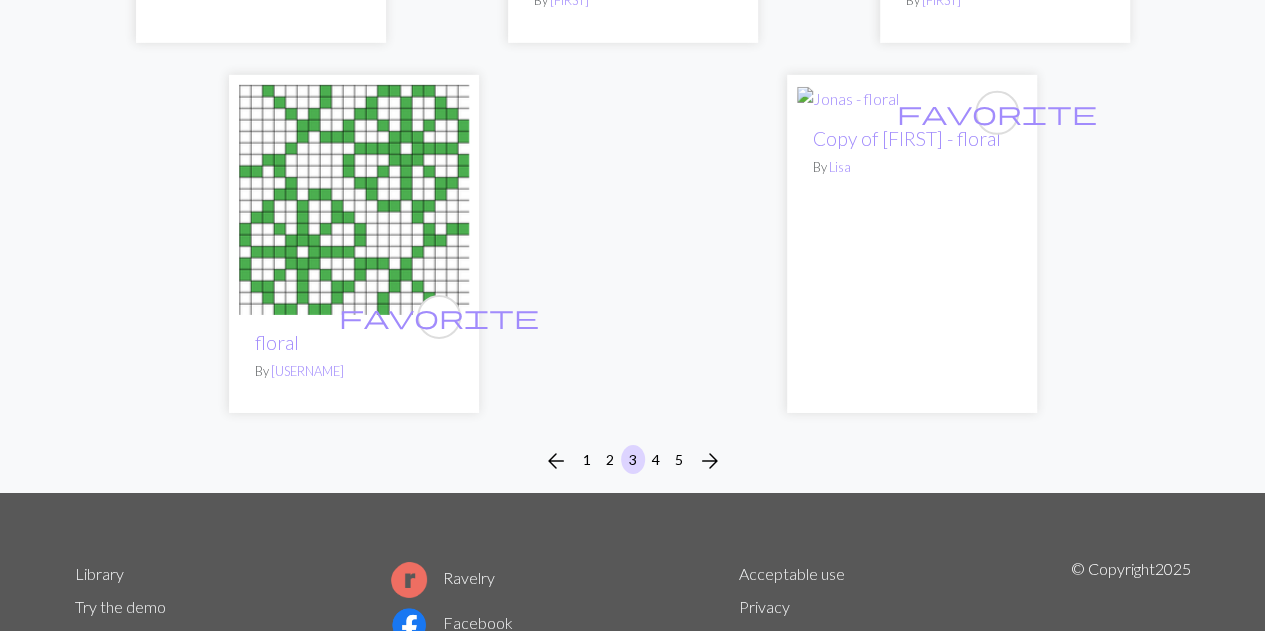 scroll, scrollTop: 7011, scrollLeft: 0, axis: vertical 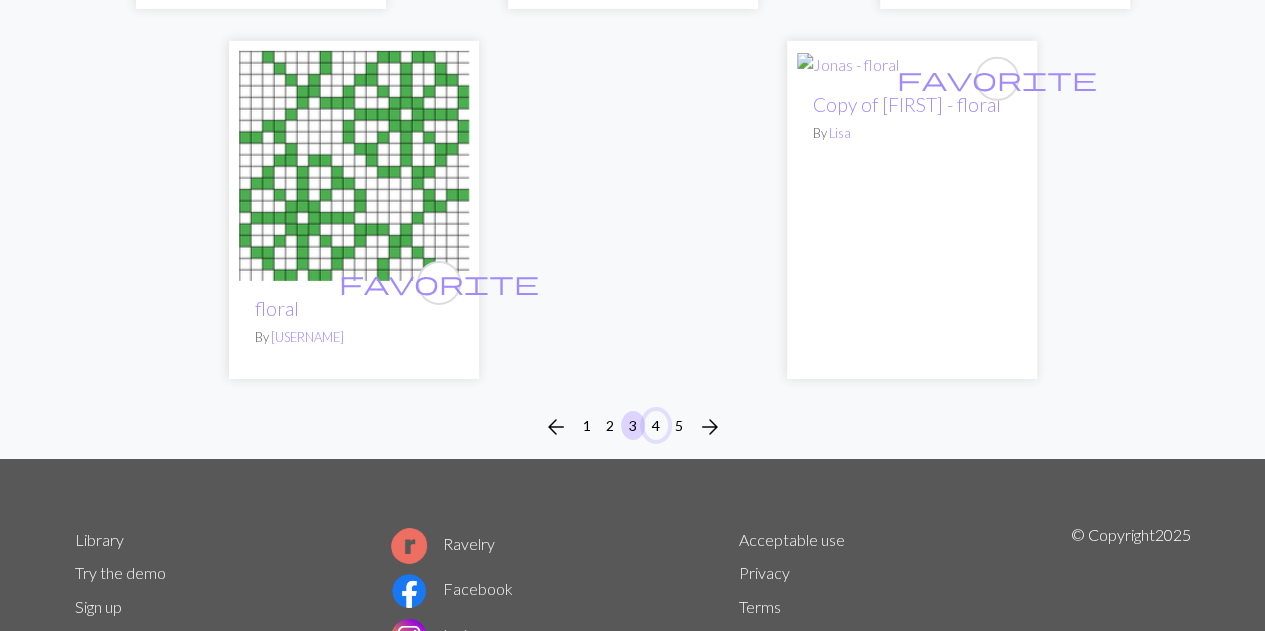 click on "4" at bounding box center (656, 425) 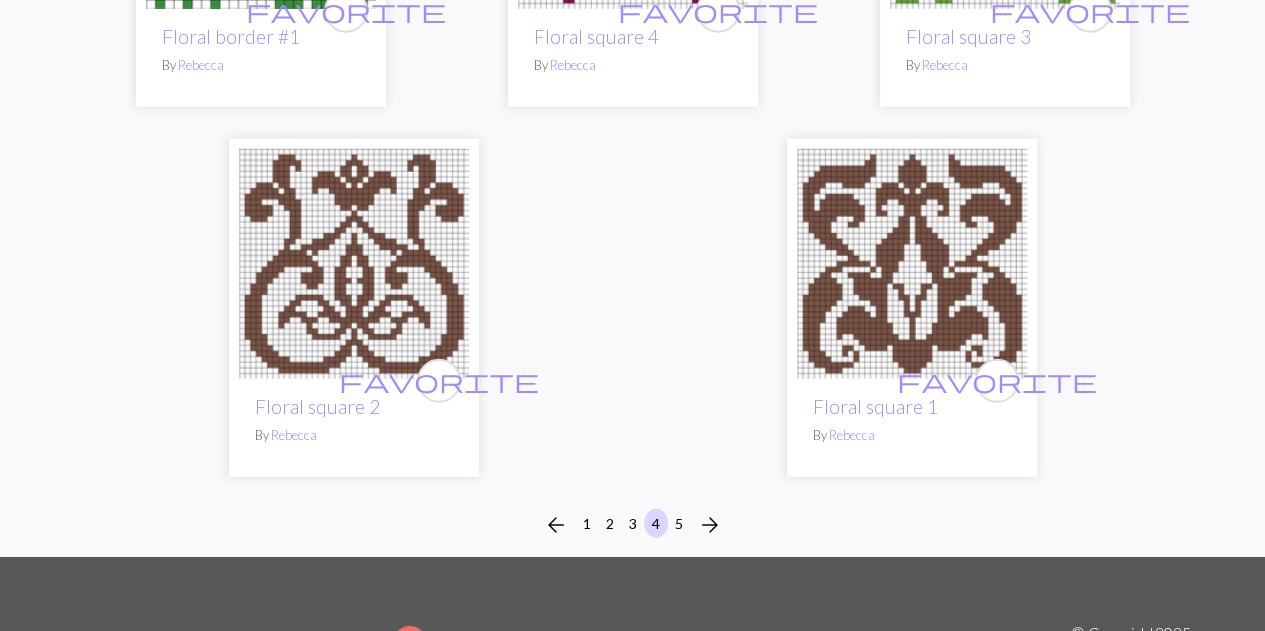 scroll, scrollTop: 6440, scrollLeft: 0, axis: vertical 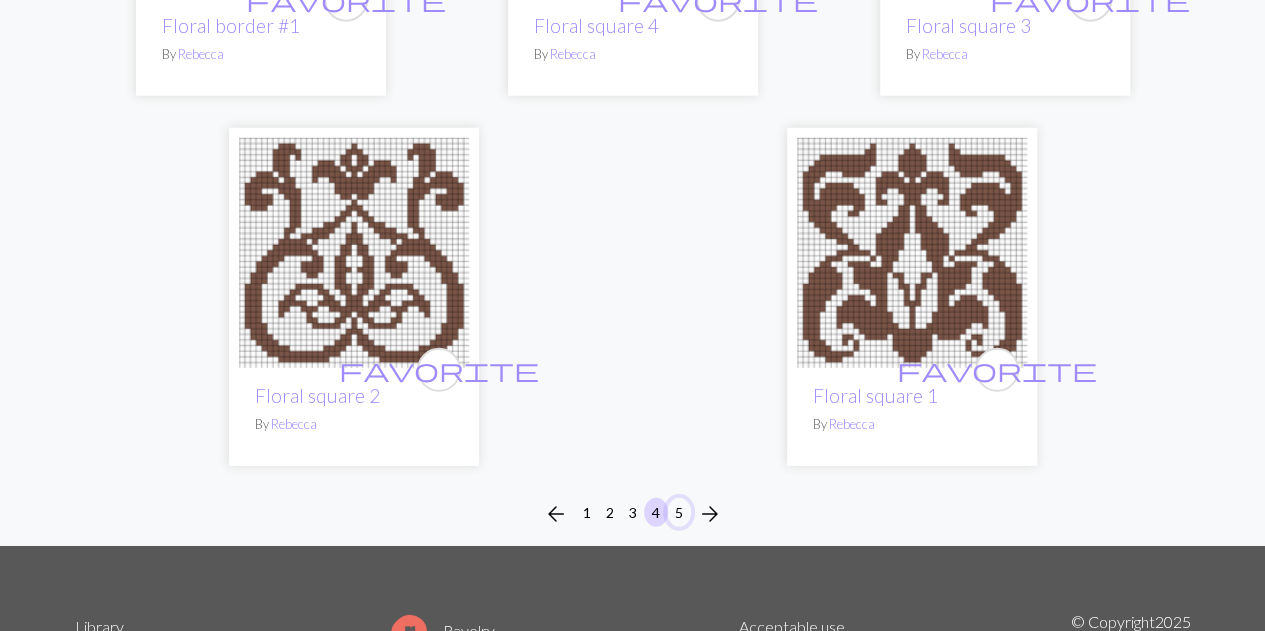 click on "5" at bounding box center (679, 512) 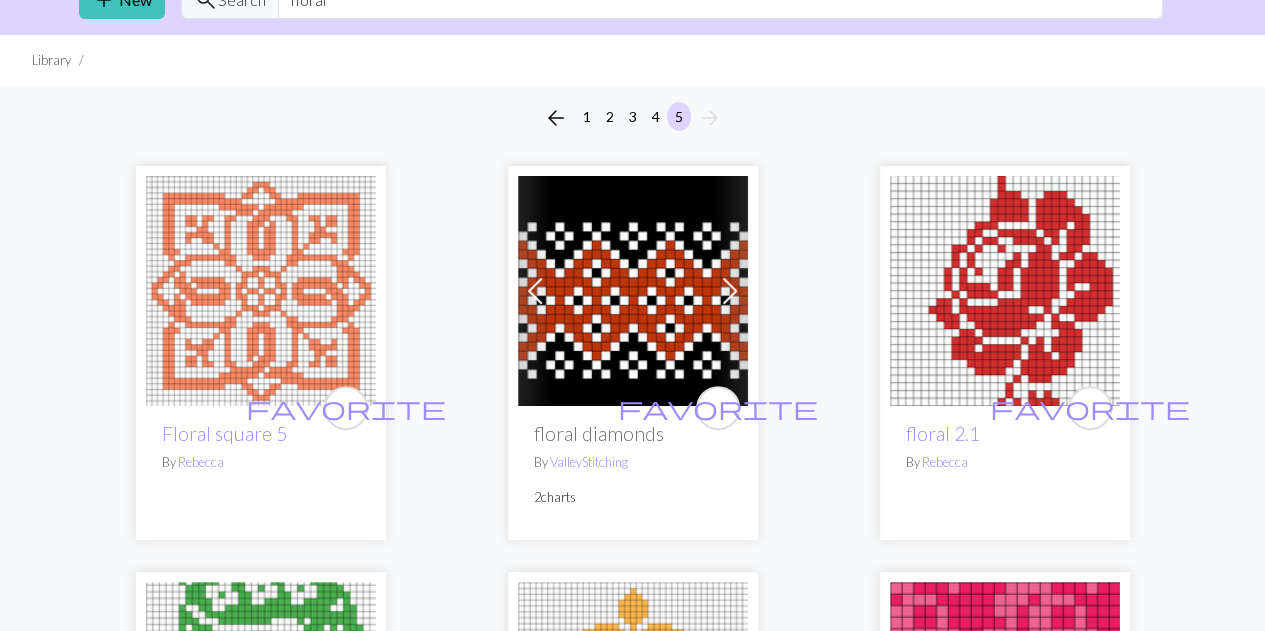 scroll, scrollTop: 0, scrollLeft: 0, axis: both 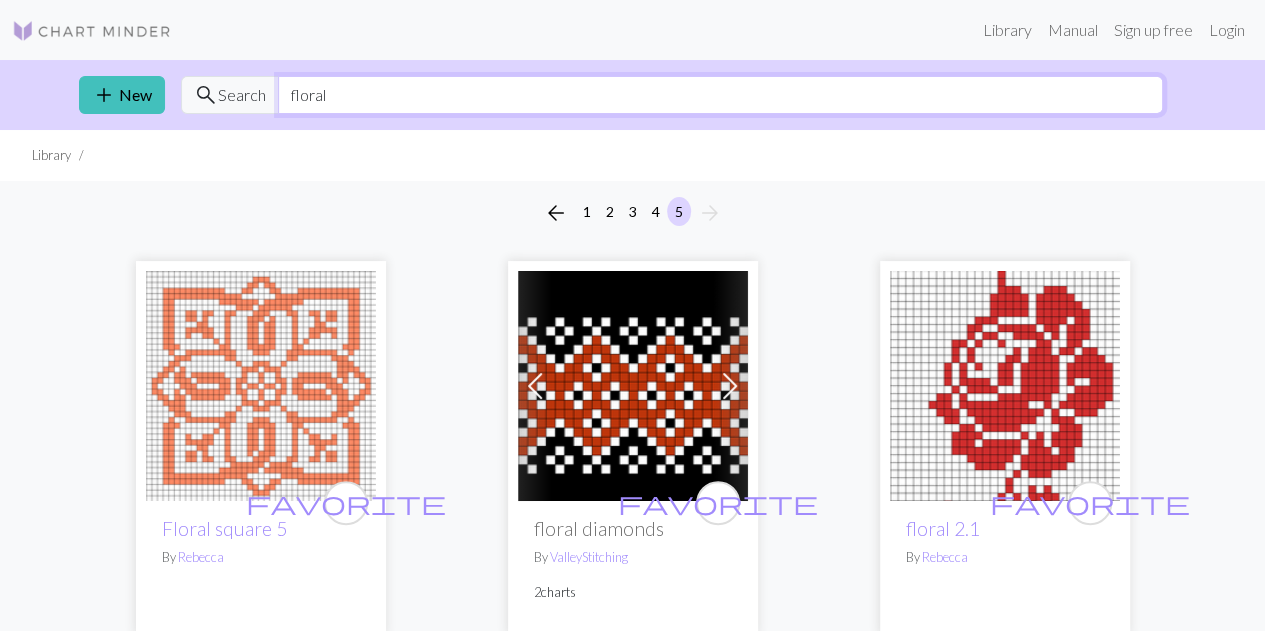 click on "floral" at bounding box center [720, 95] 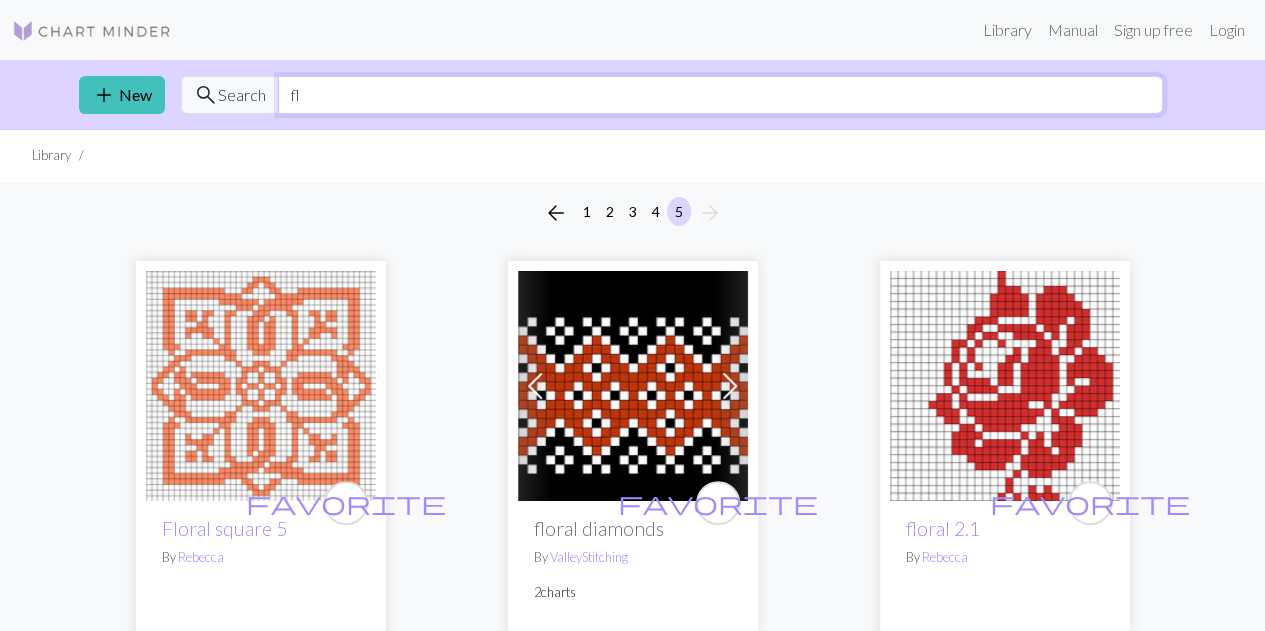 type on "f" 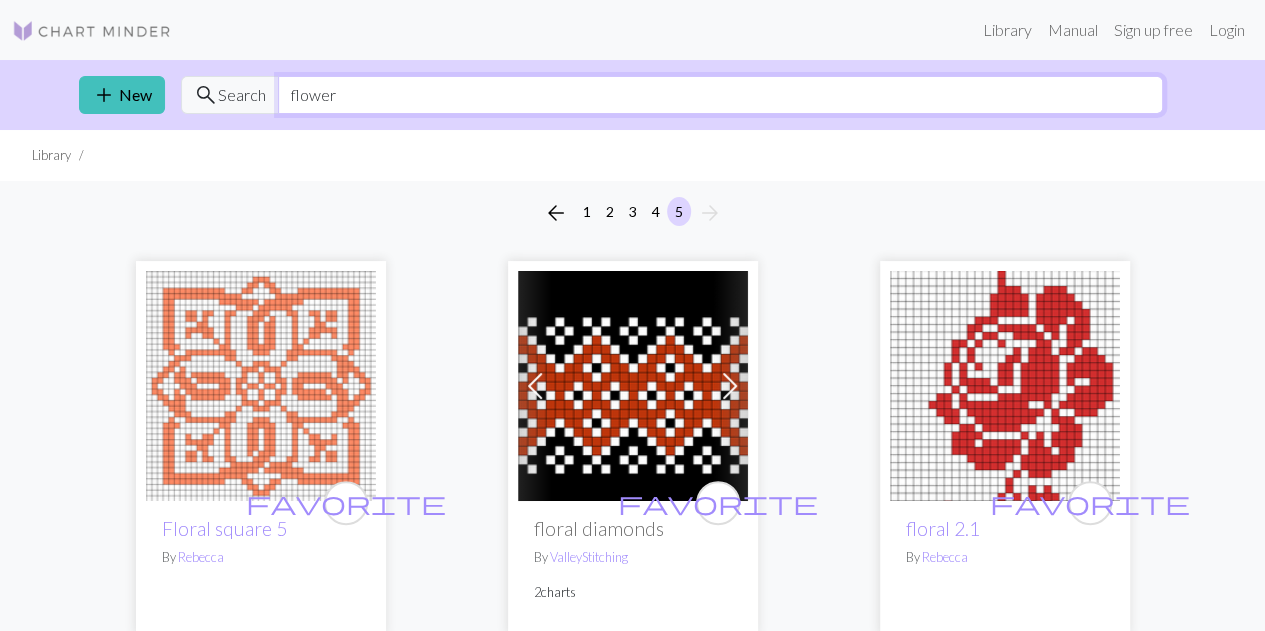 type on "flower" 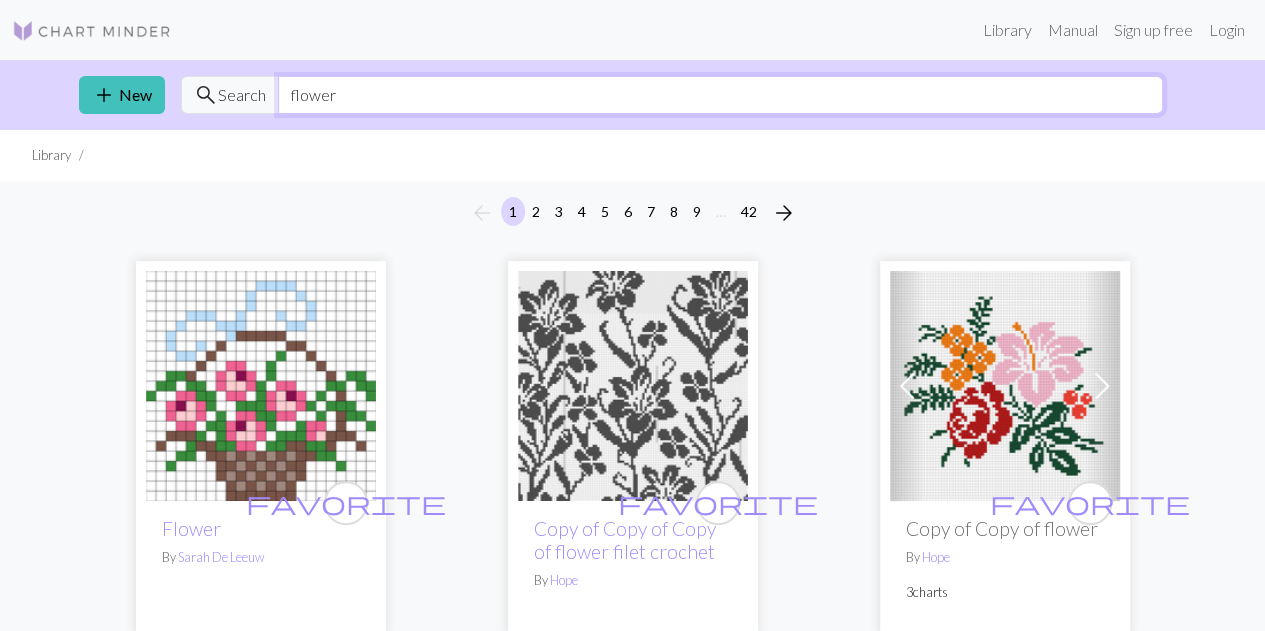 drag, startPoint x: 346, startPoint y: 101, endPoint x: 221, endPoint y: 111, distance: 125.39936 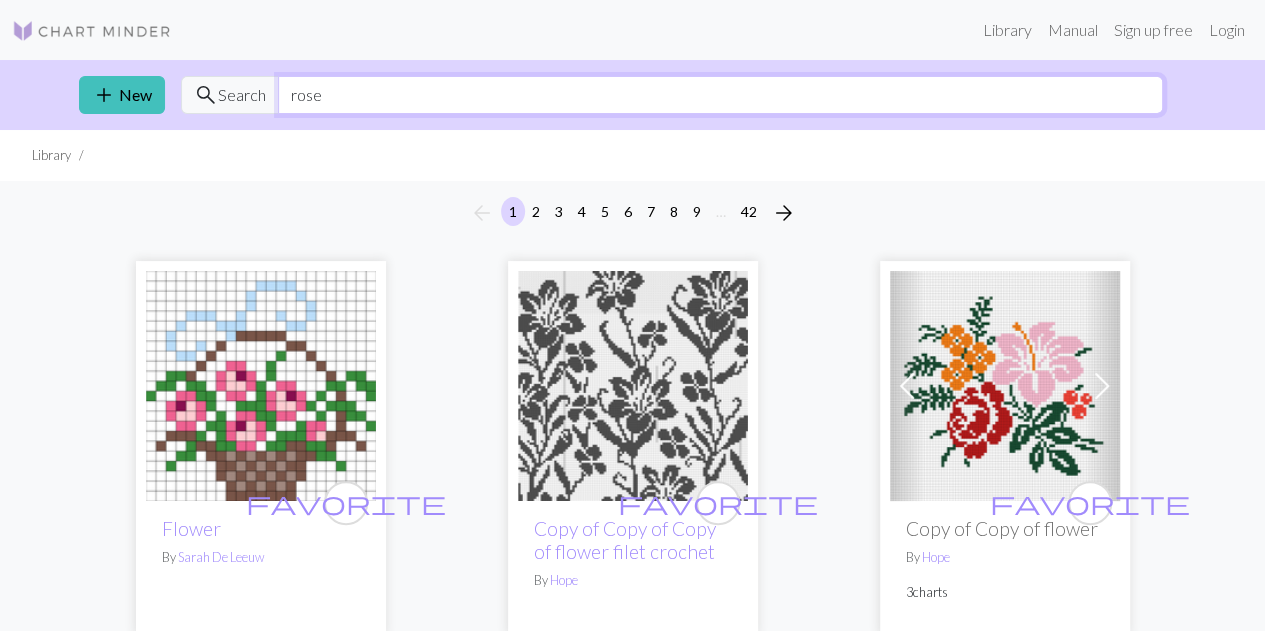 type on "rose" 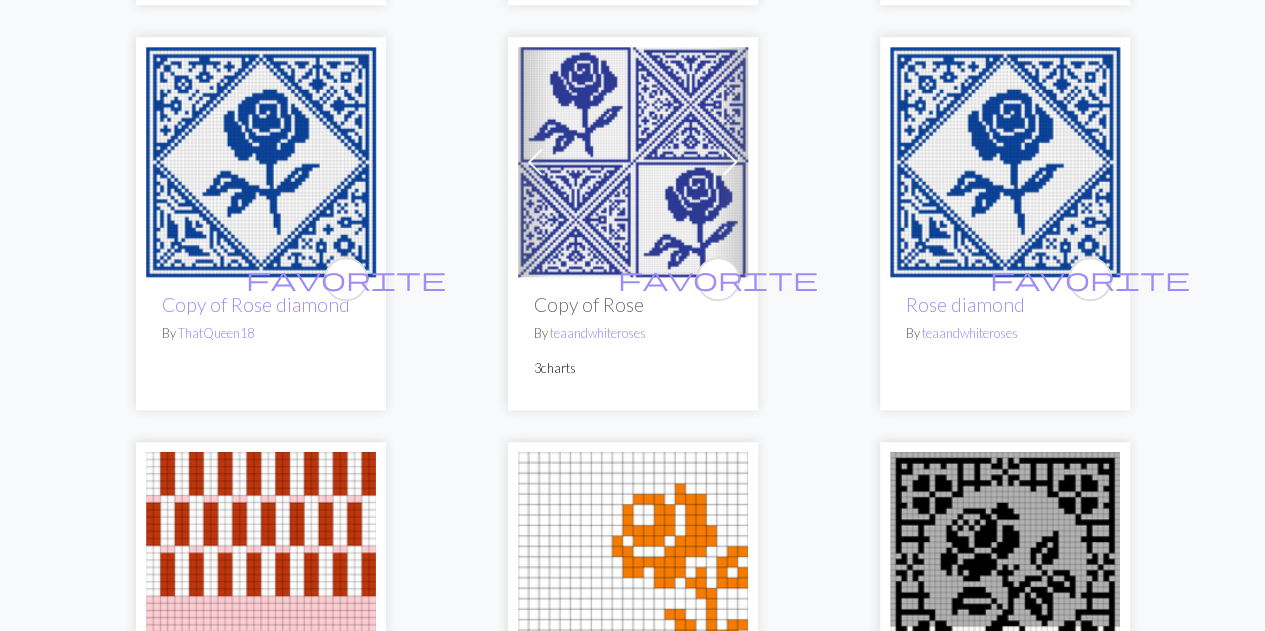 scroll, scrollTop: 559, scrollLeft: 0, axis: vertical 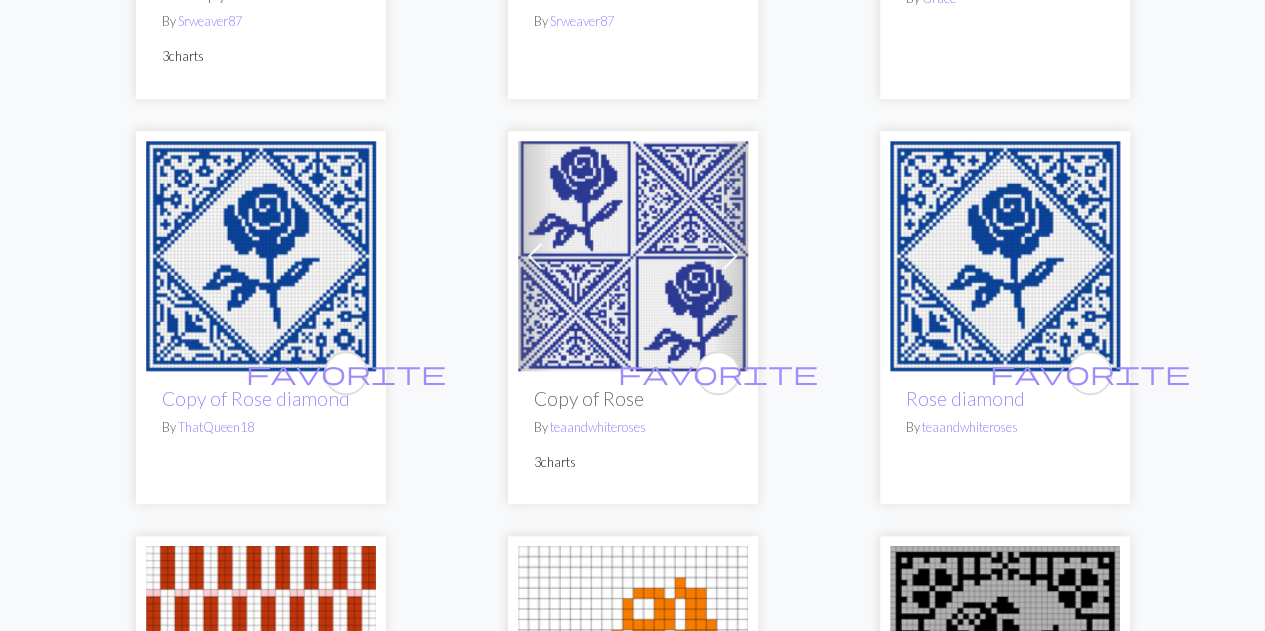 click at bounding box center [1005, 256] 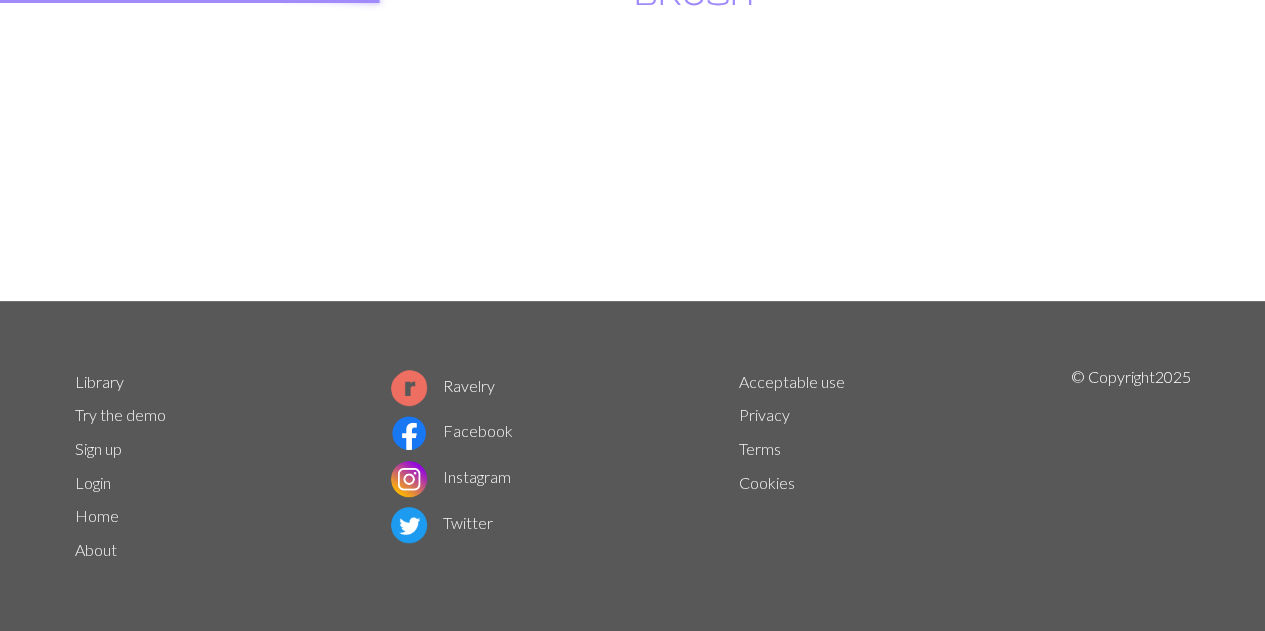 scroll, scrollTop: 0, scrollLeft: 0, axis: both 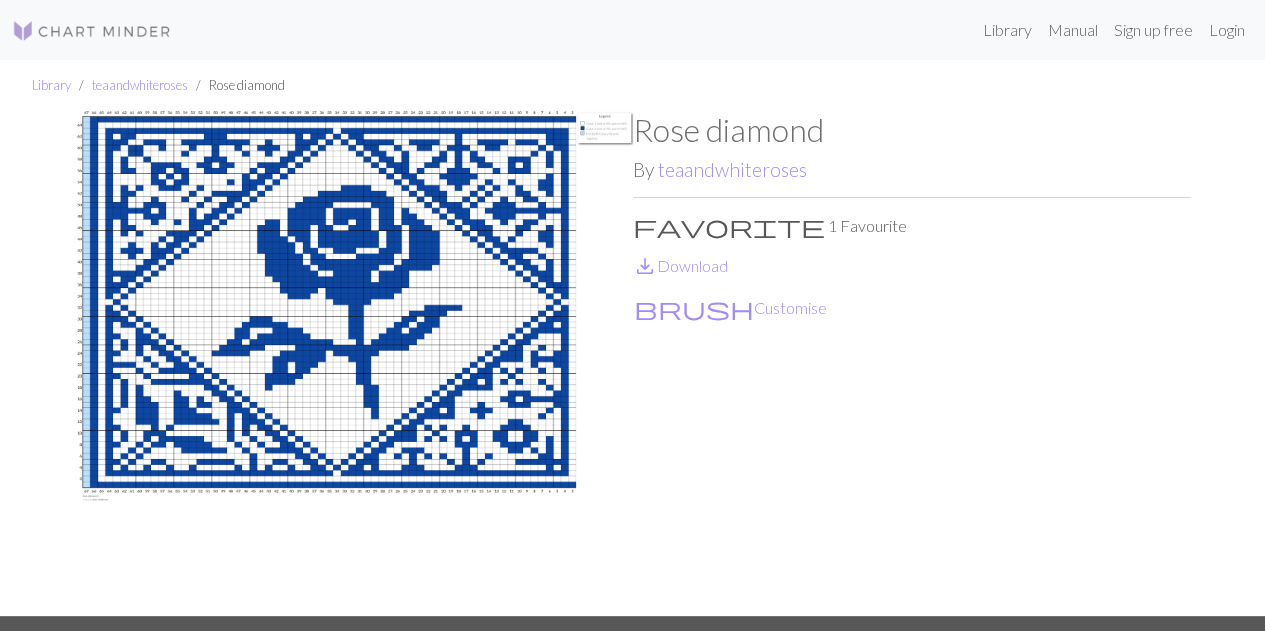 click at bounding box center (354, 363) 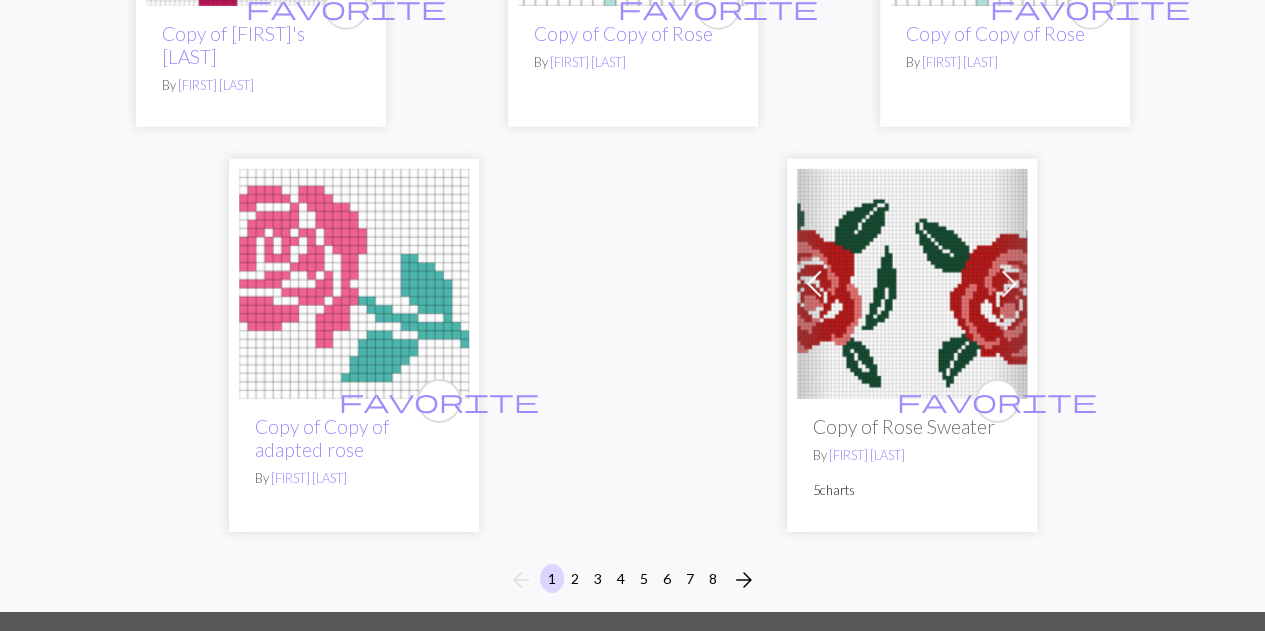 scroll, scrollTop: 7021, scrollLeft: 0, axis: vertical 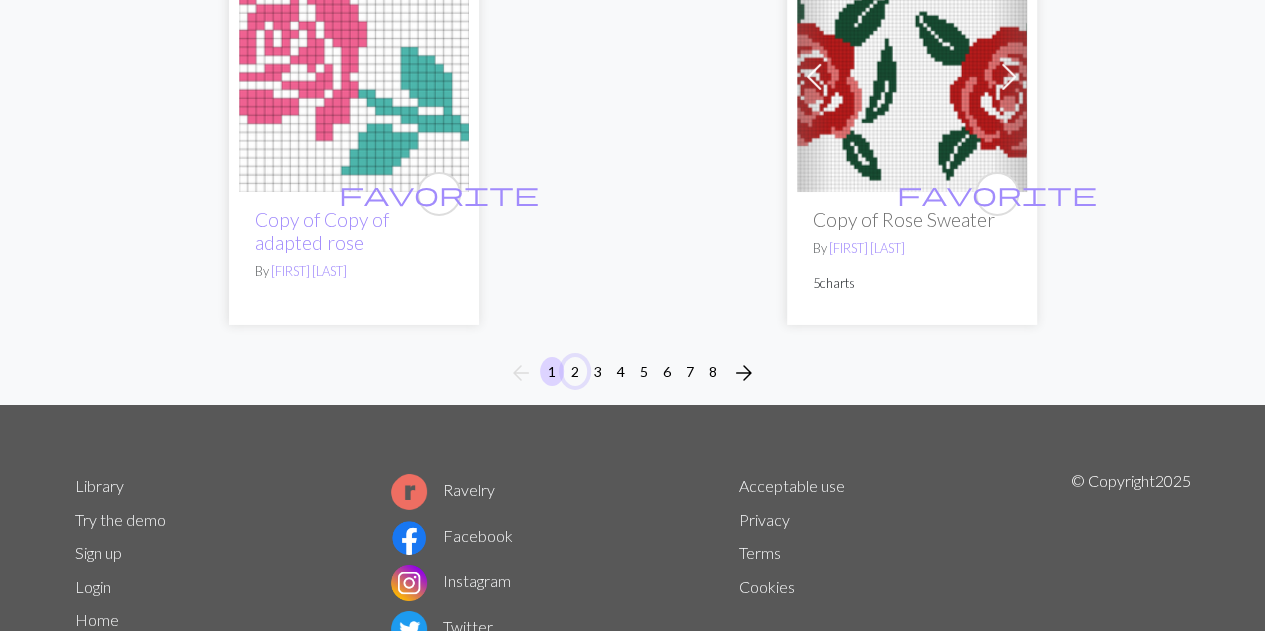 click on "2" at bounding box center (575, 371) 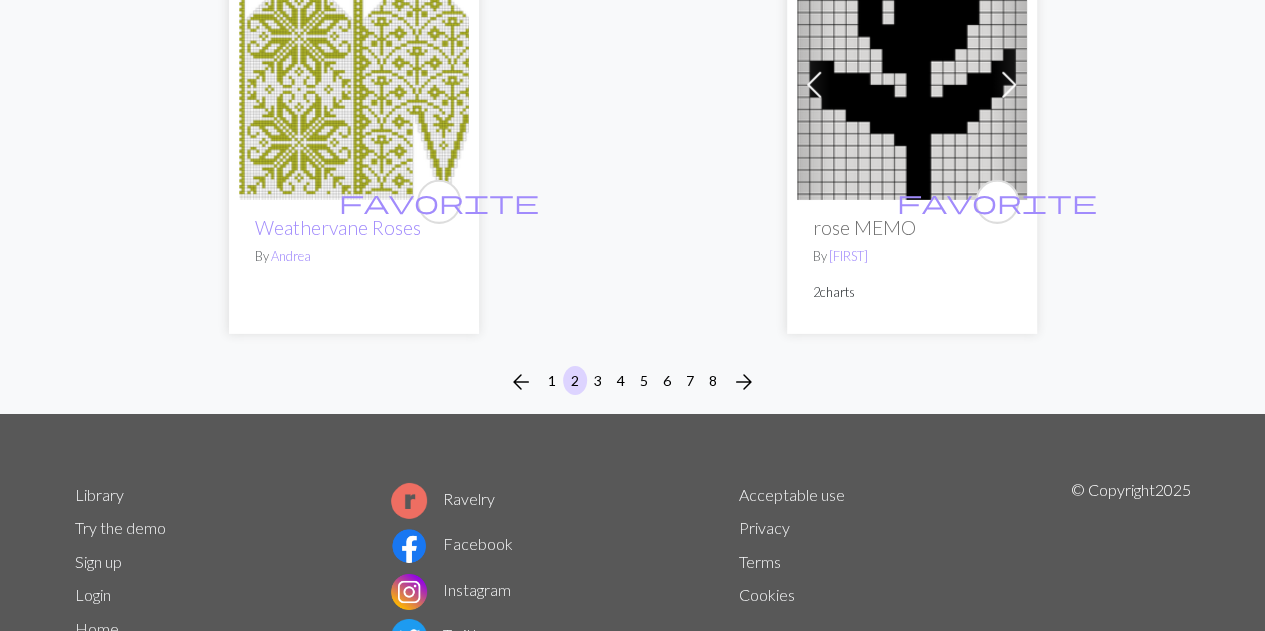 scroll, scrollTop: 6890, scrollLeft: 0, axis: vertical 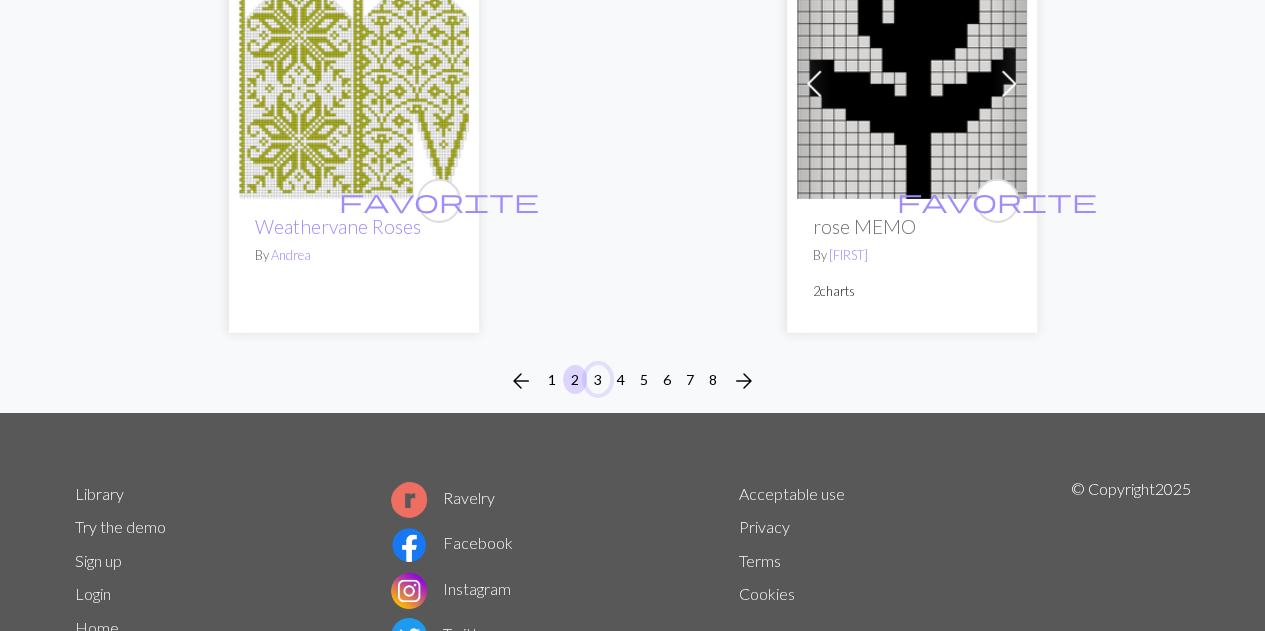 click on "3" at bounding box center (598, 379) 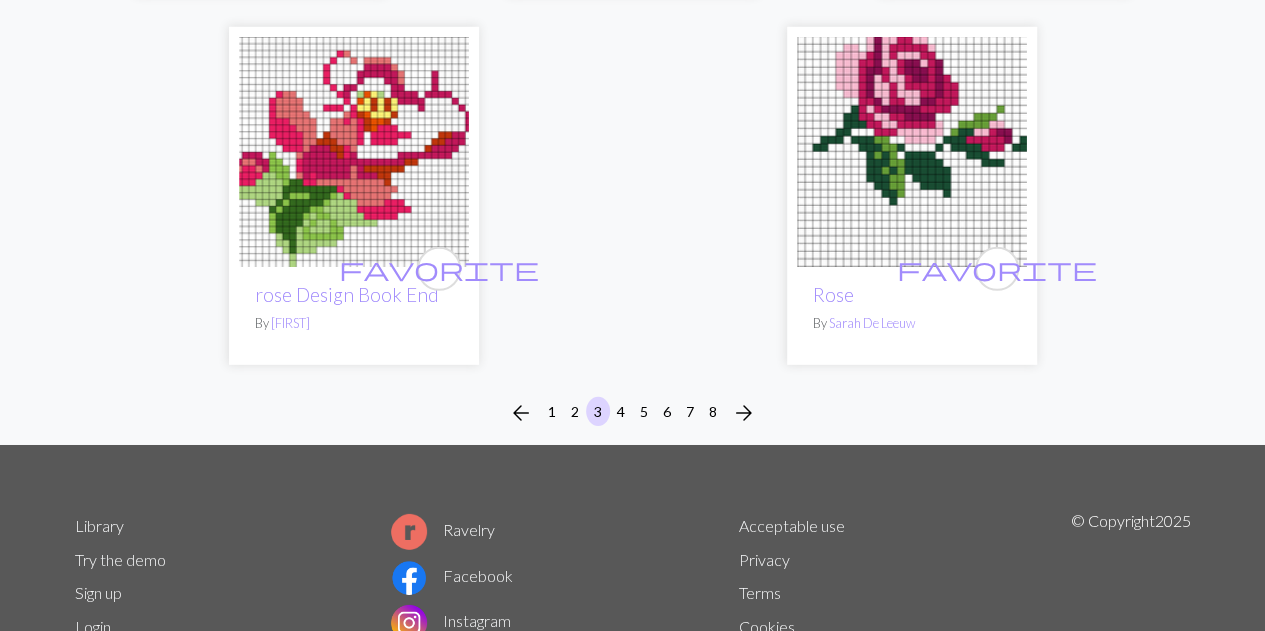 scroll, scrollTop: 6692, scrollLeft: 0, axis: vertical 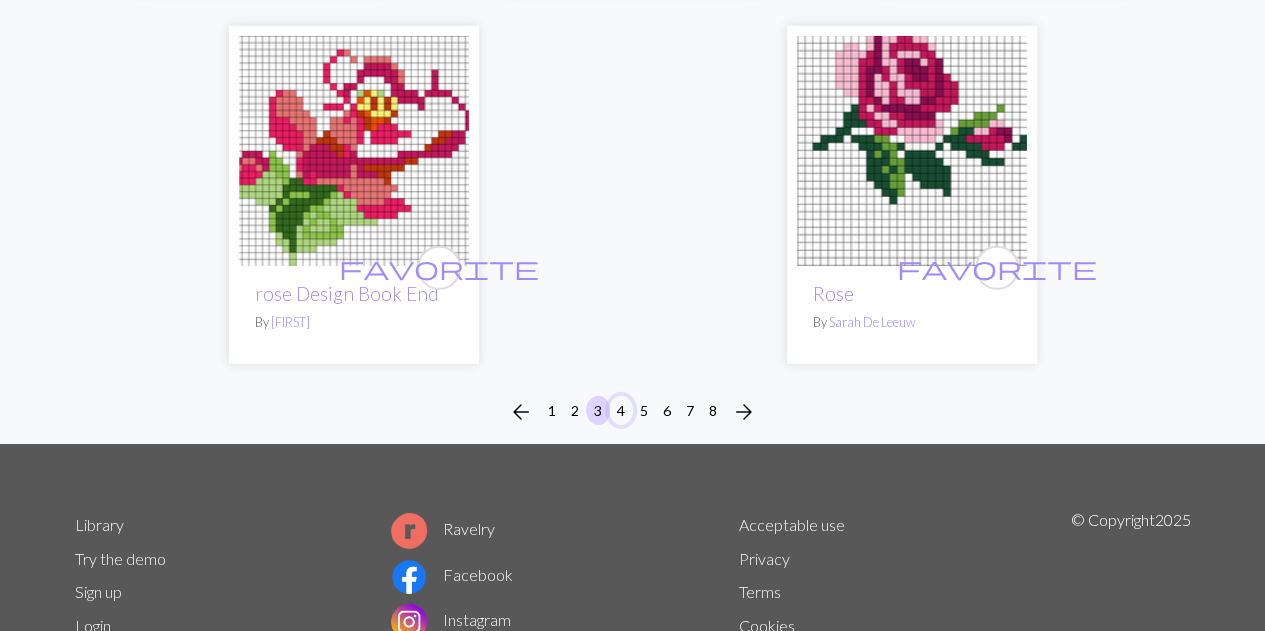 click on "4" at bounding box center [621, 410] 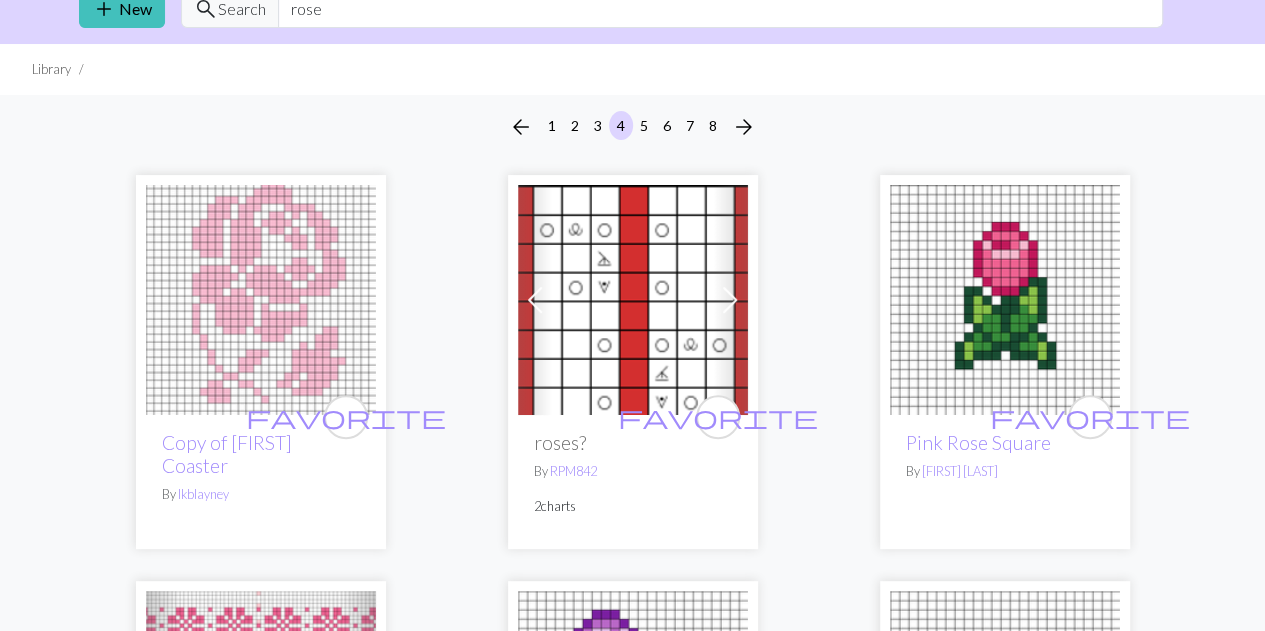 scroll, scrollTop: 0, scrollLeft: 0, axis: both 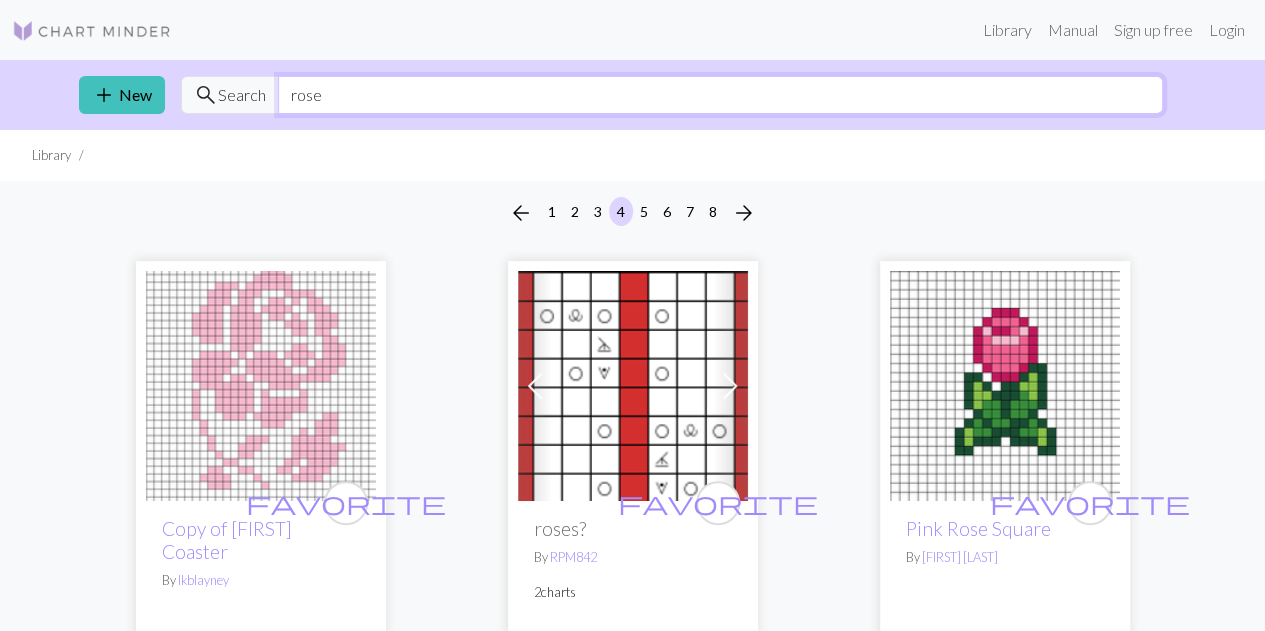 drag, startPoint x: 376, startPoint y: 106, endPoint x: 172, endPoint y: 69, distance: 207.32825 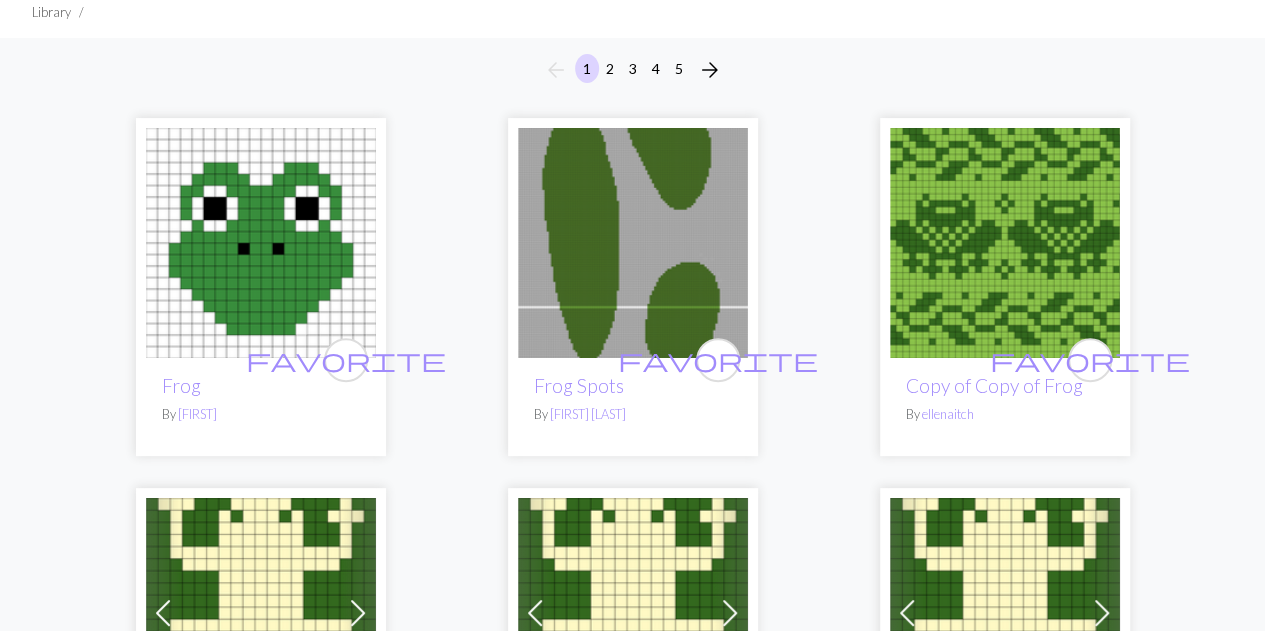 scroll, scrollTop: 0, scrollLeft: 0, axis: both 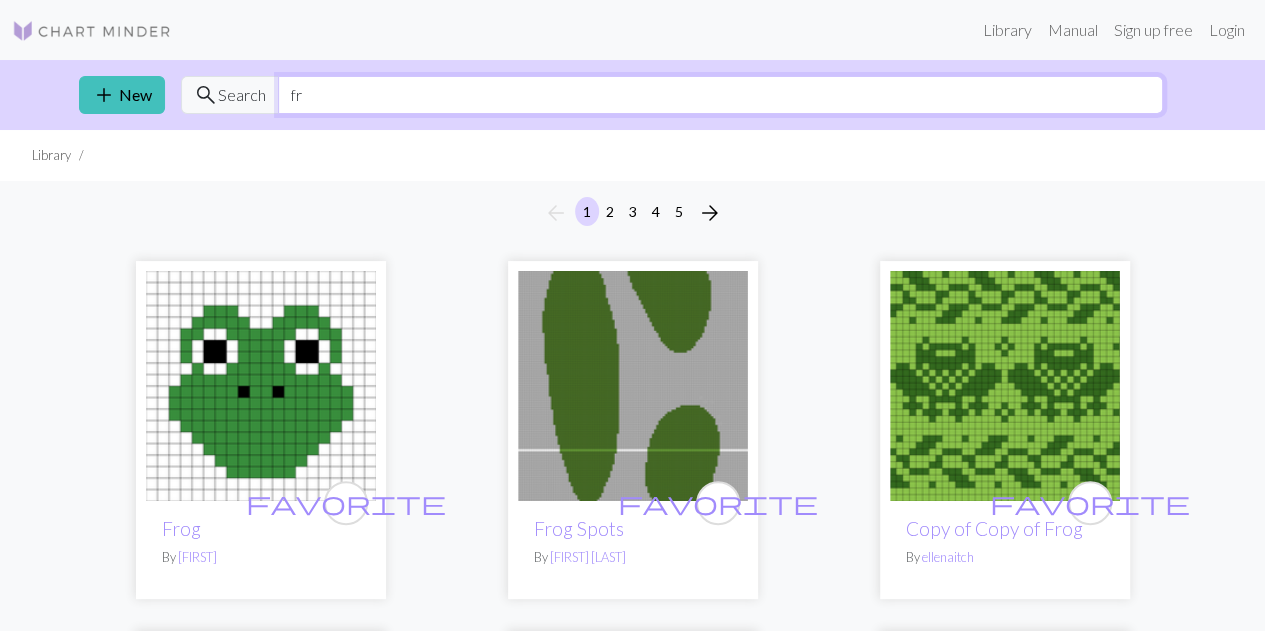 type on "f" 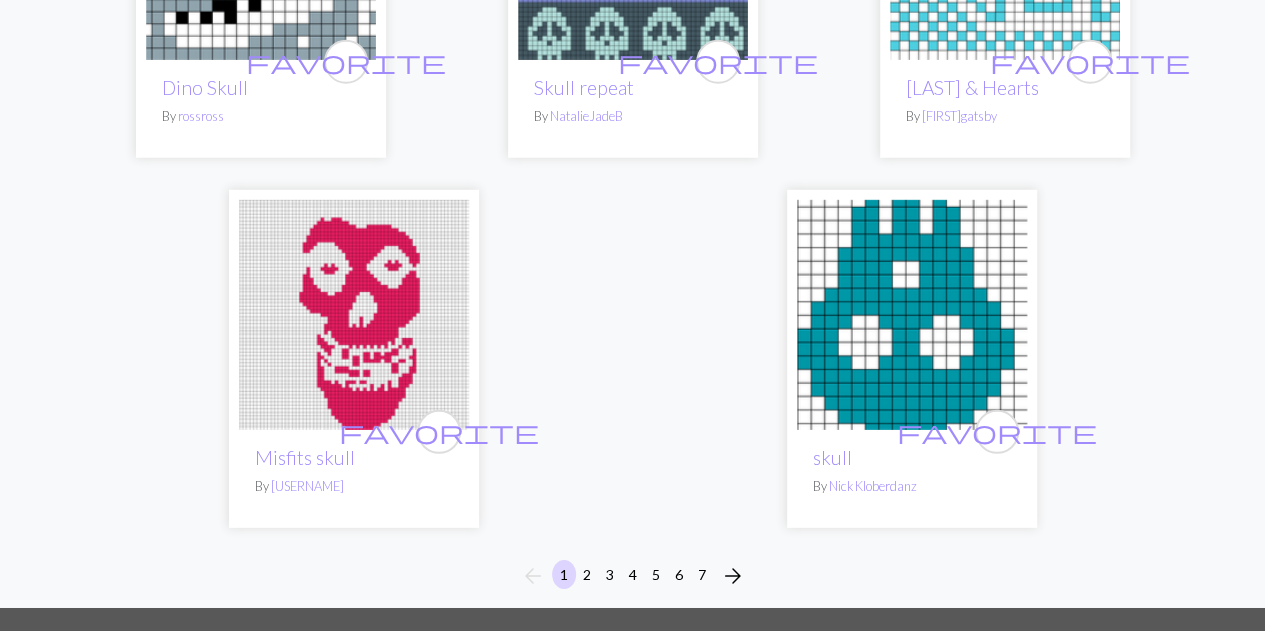 scroll, scrollTop: 6584, scrollLeft: 0, axis: vertical 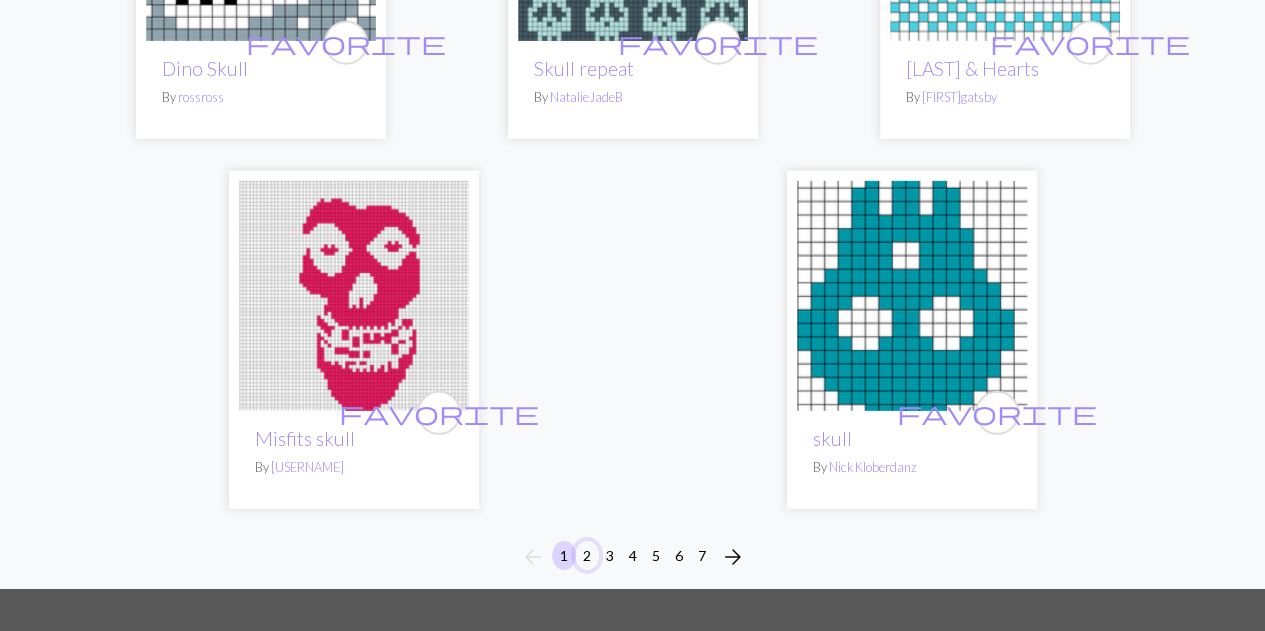click on "2" at bounding box center (587, 555) 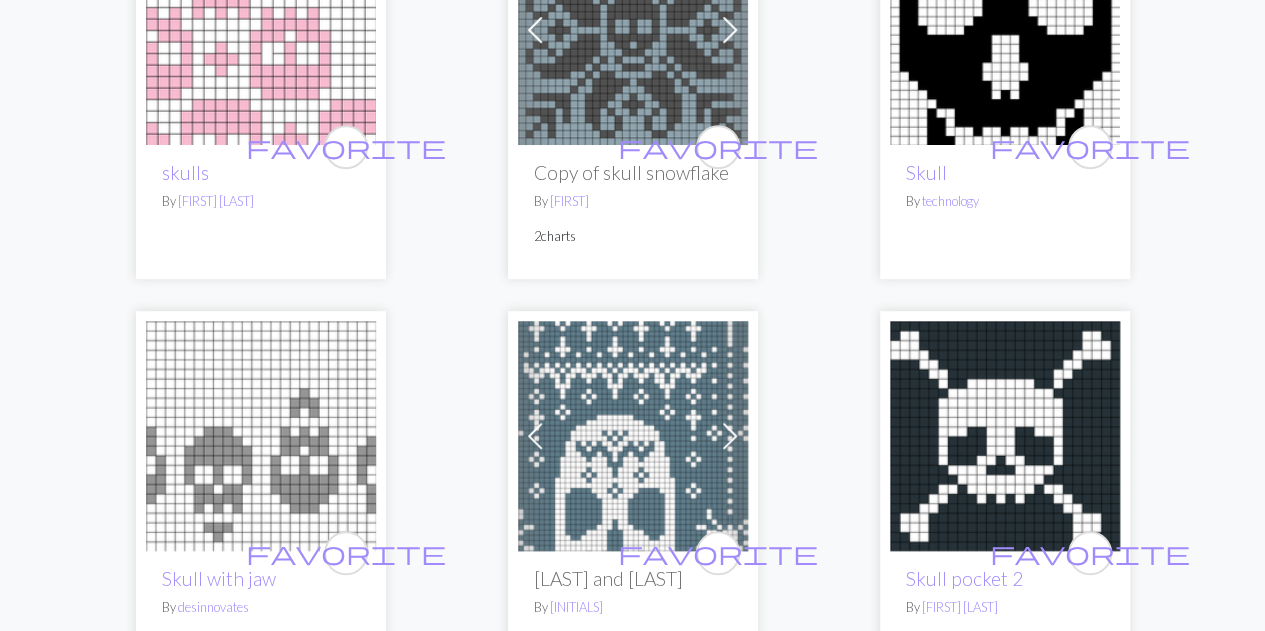 scroll, scrollTop: 0, scrollLeft: 0, axis: both 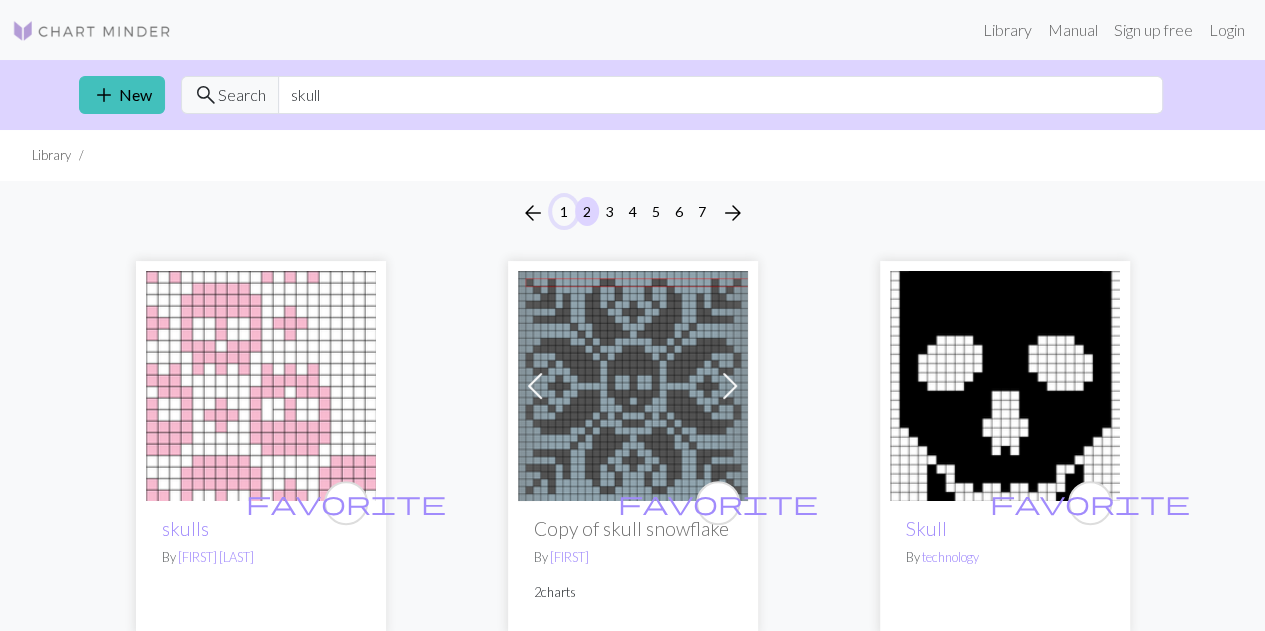 click on "1" at bounding box center [564, 211] 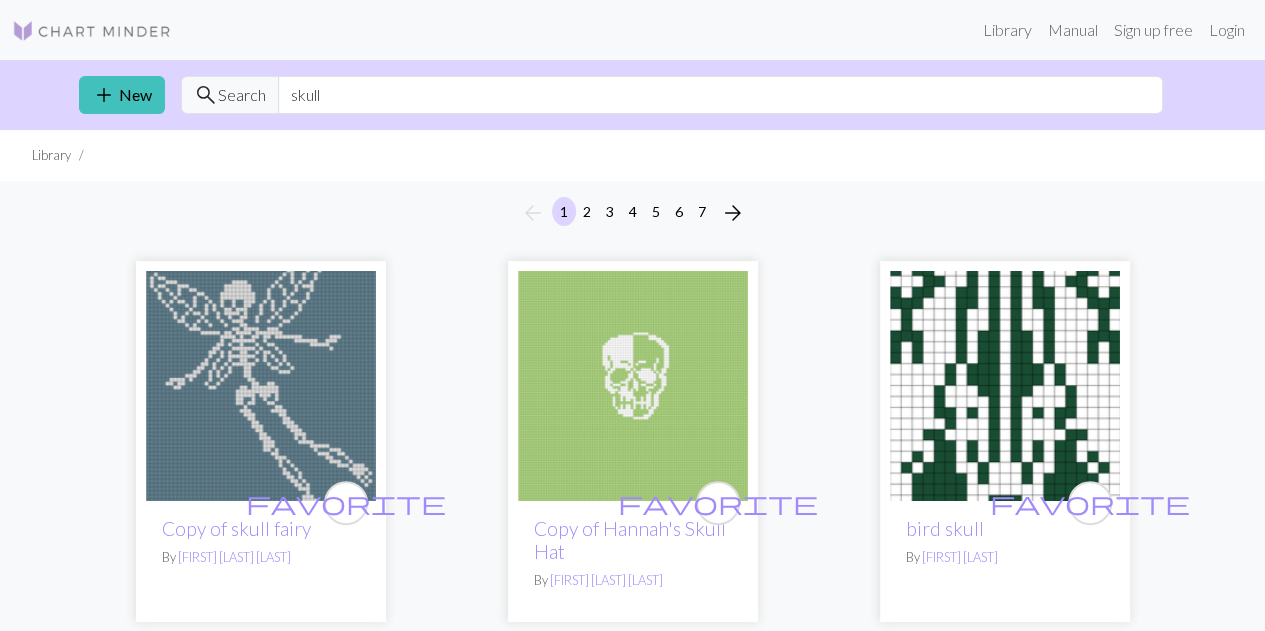scroll, scrollTop: 23, scrollLeft: 0, axis: vertical 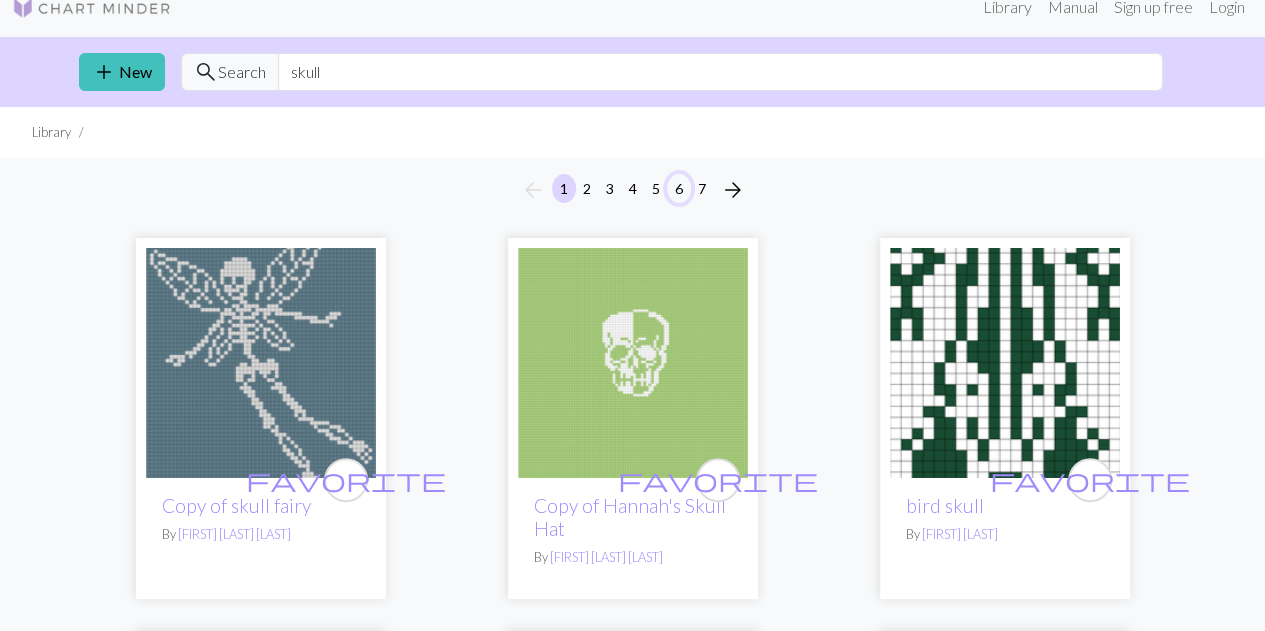 click on "6" at bounding box center [679, 188] 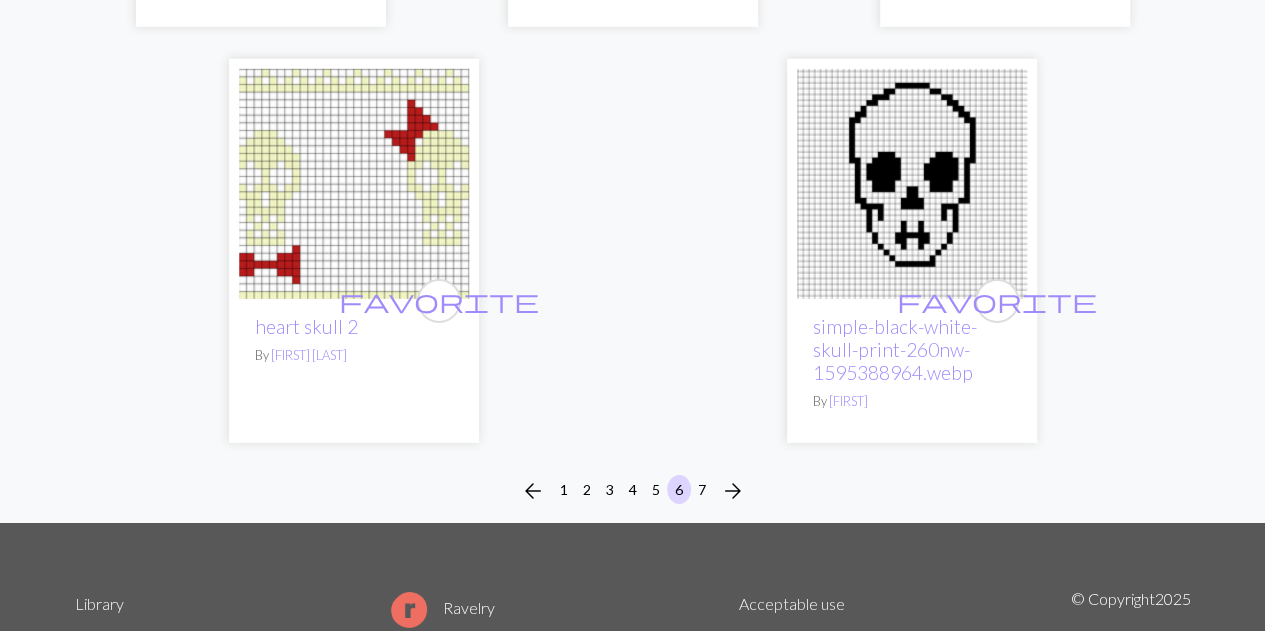 scroll, scrollTop: 6868, scrollLeft: 0, axis: vertical 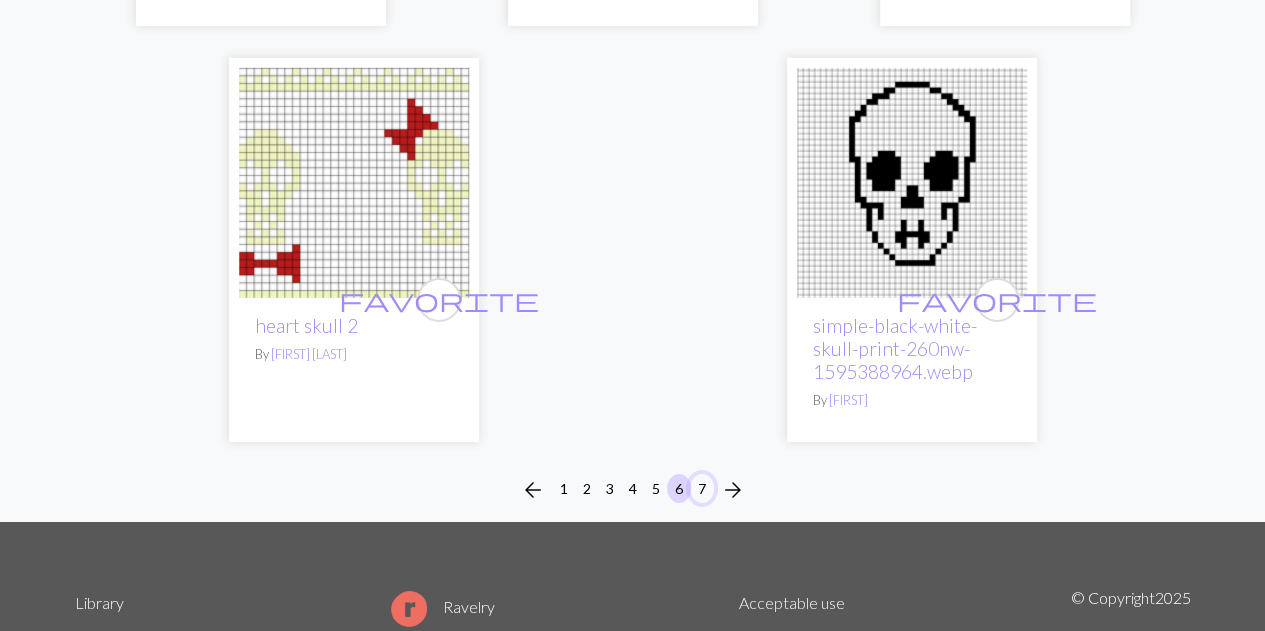click on "7" at bounding box center [702, 488] 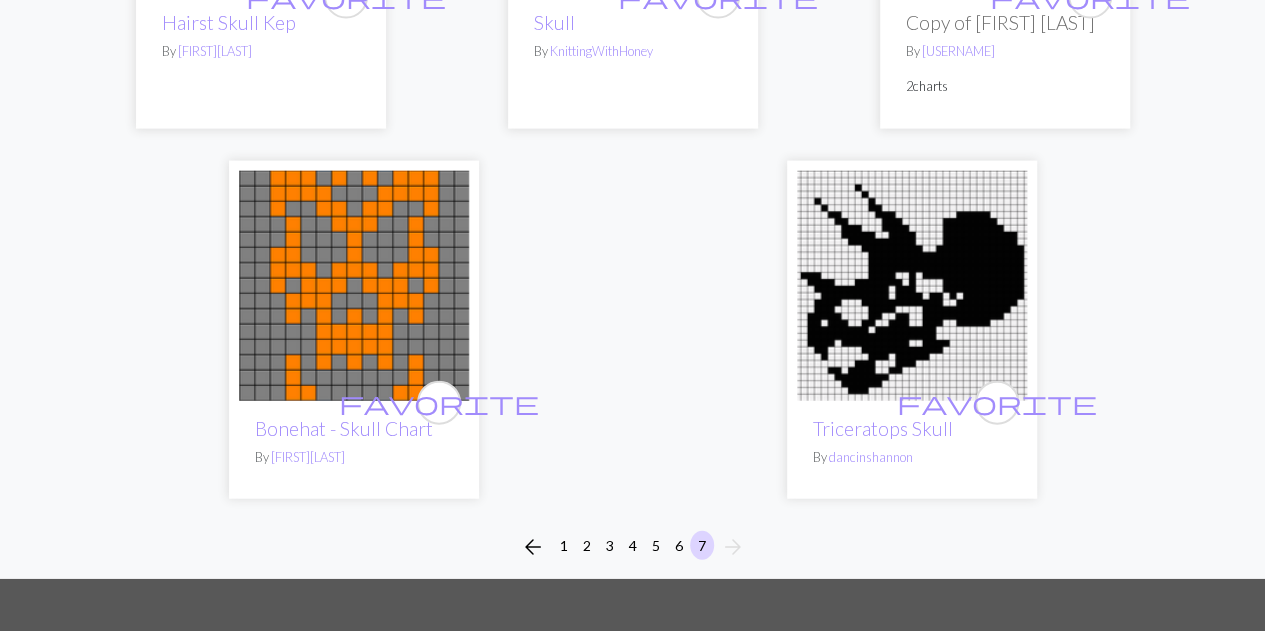 scroll, scrollTop: 2126, scrollLeft: 0, axis: vertical 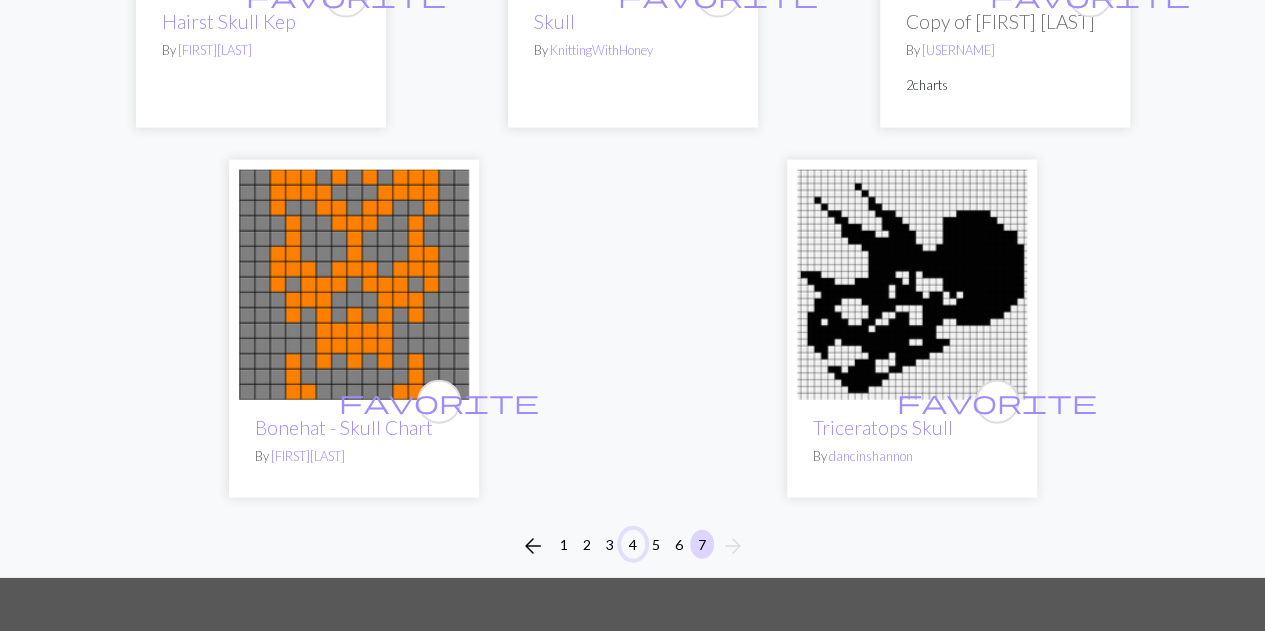 click on "4" at bounding box center [633, 544] 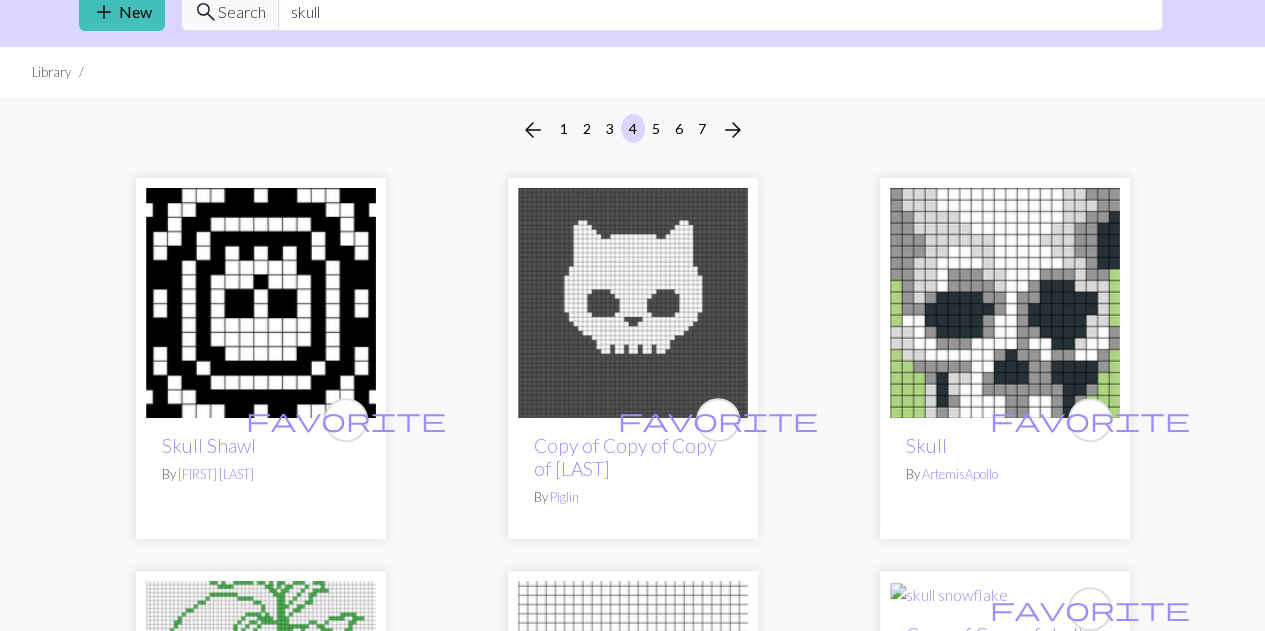 scroll, scrollTop: 0, scrollLeft: 0, axis: both 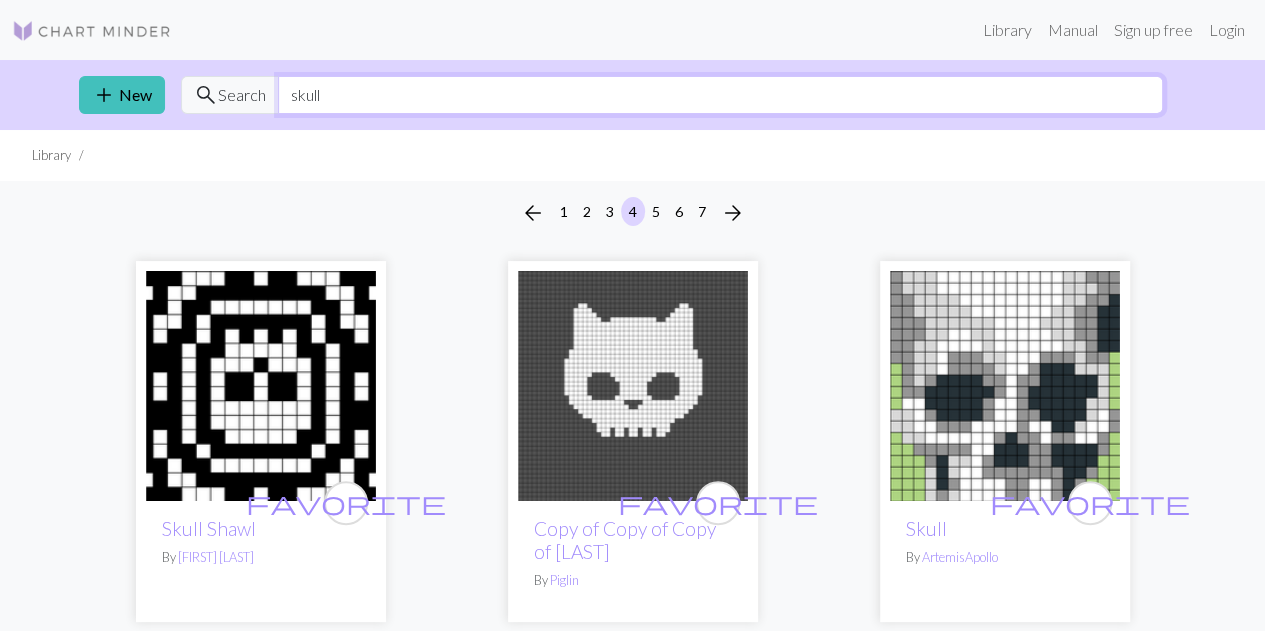 click on "skull" at bounding box center [720, 95] 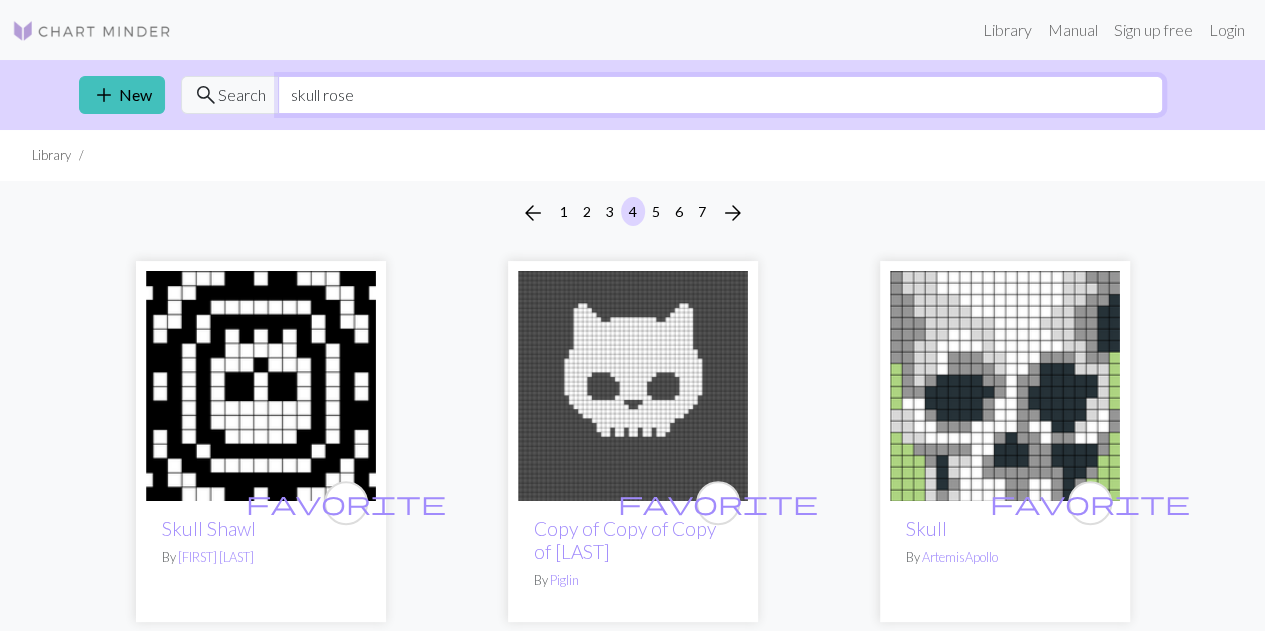 type on "skull rose" 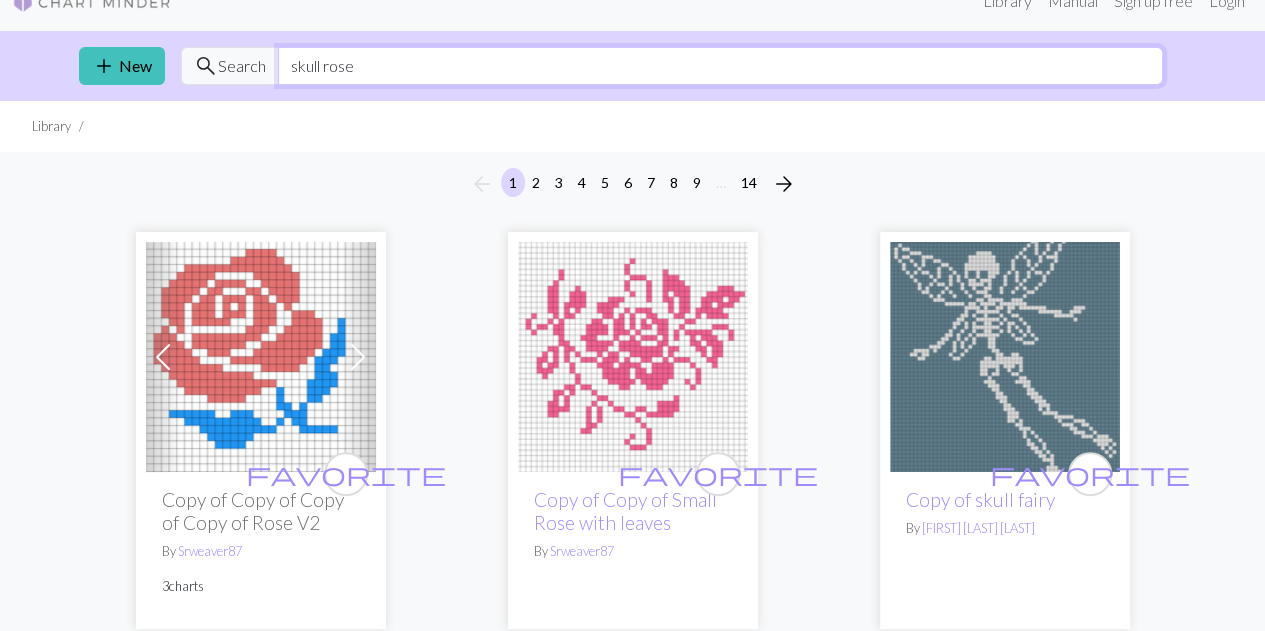 scroll, scrollTop: 25, scrollLeft: 0, axis: vertical 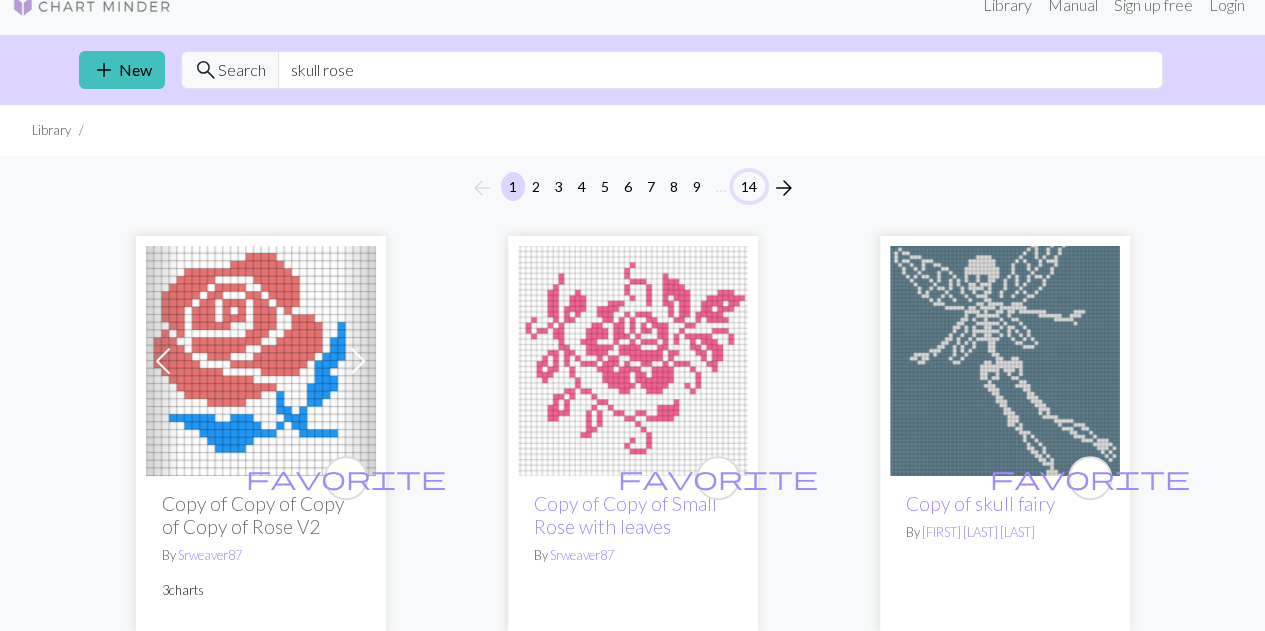 click on "14" at bounding box center [749, 186] 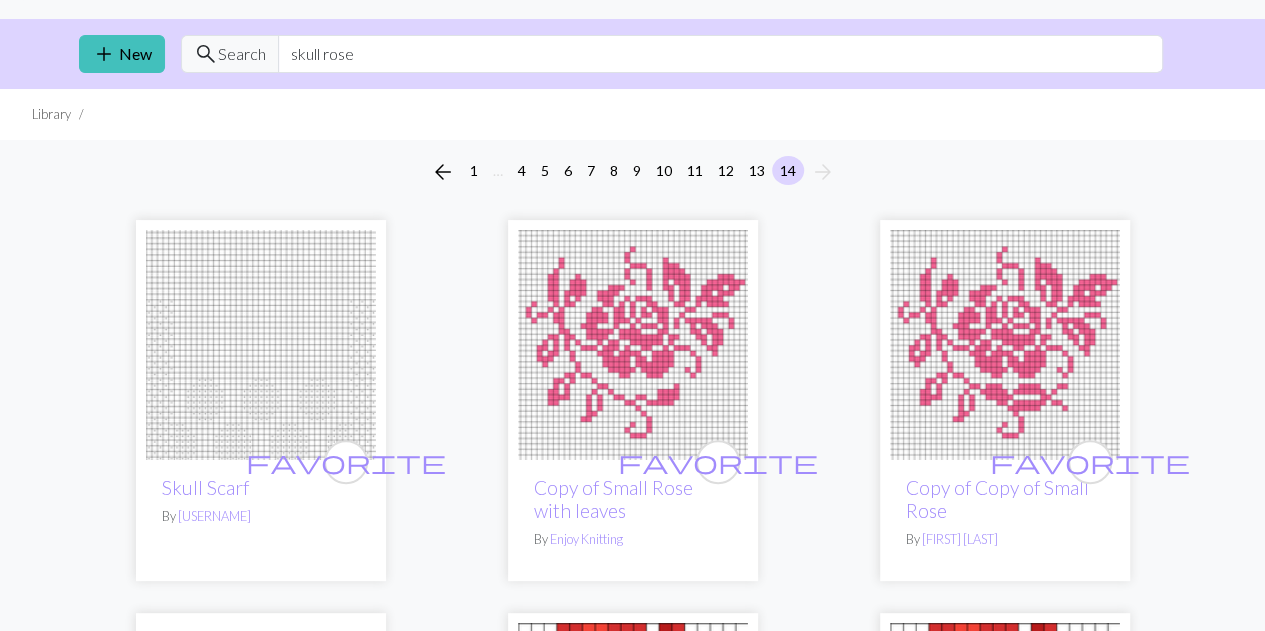 scroll, scrollTop: 42, scrollLeft: 0, axis: vertical 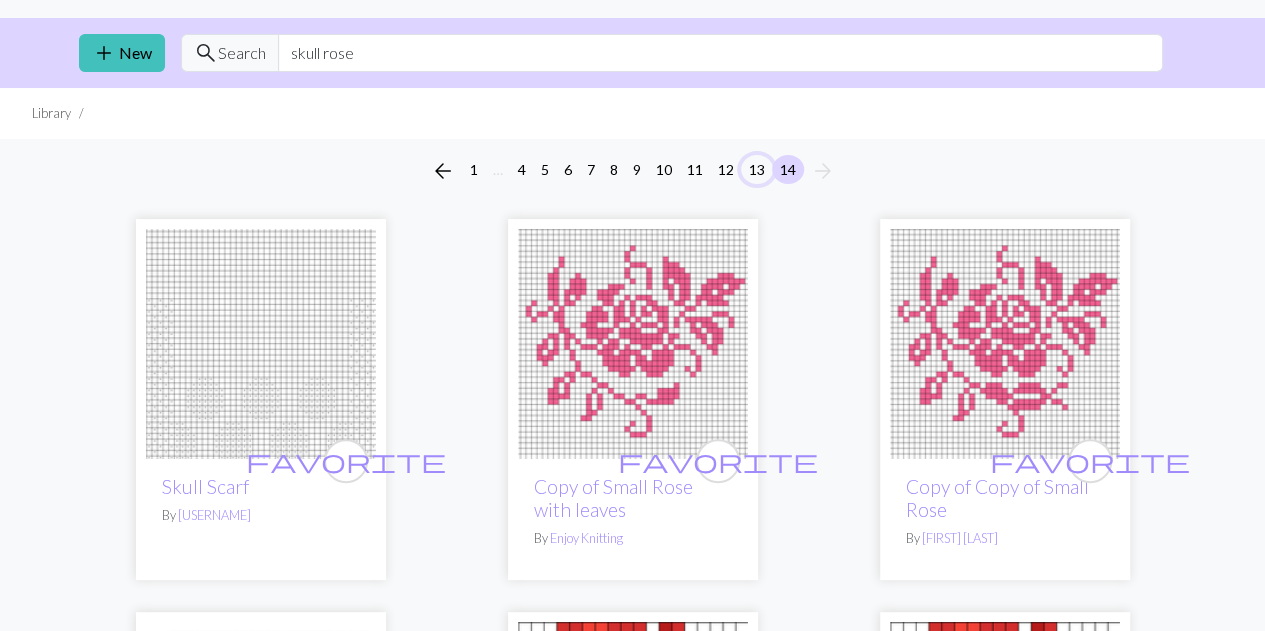 click on "13" at bounding box center [757, 169] 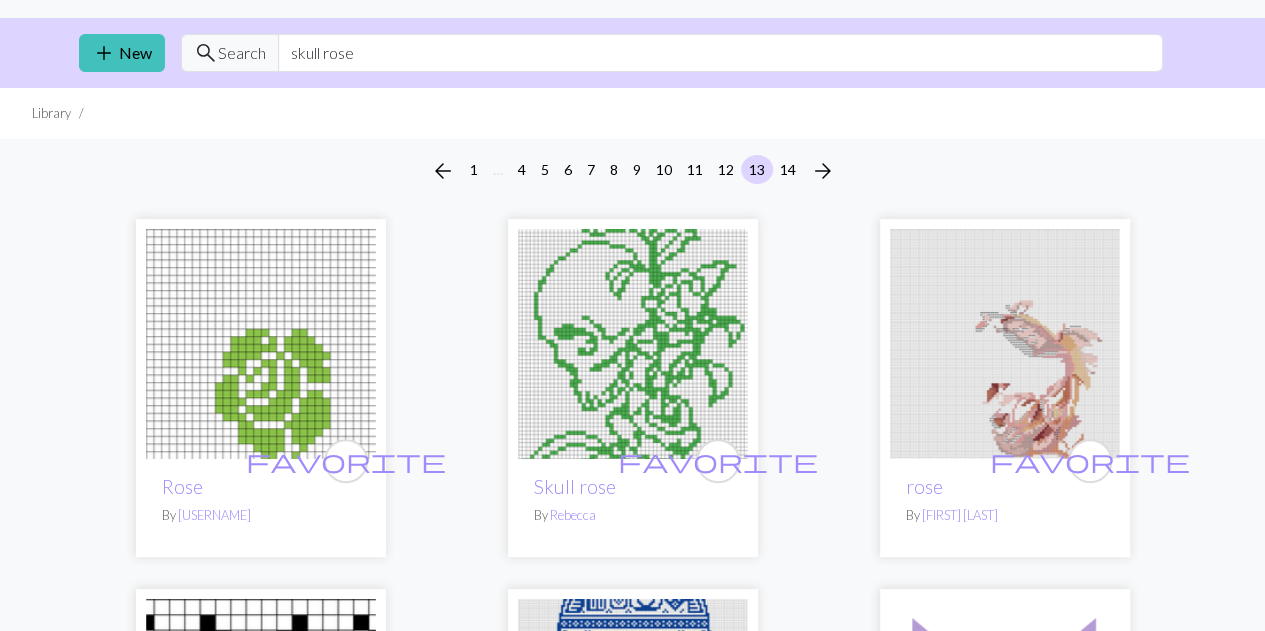 scroll, scrollTop: 0, scrollLeft: 0, axis: both 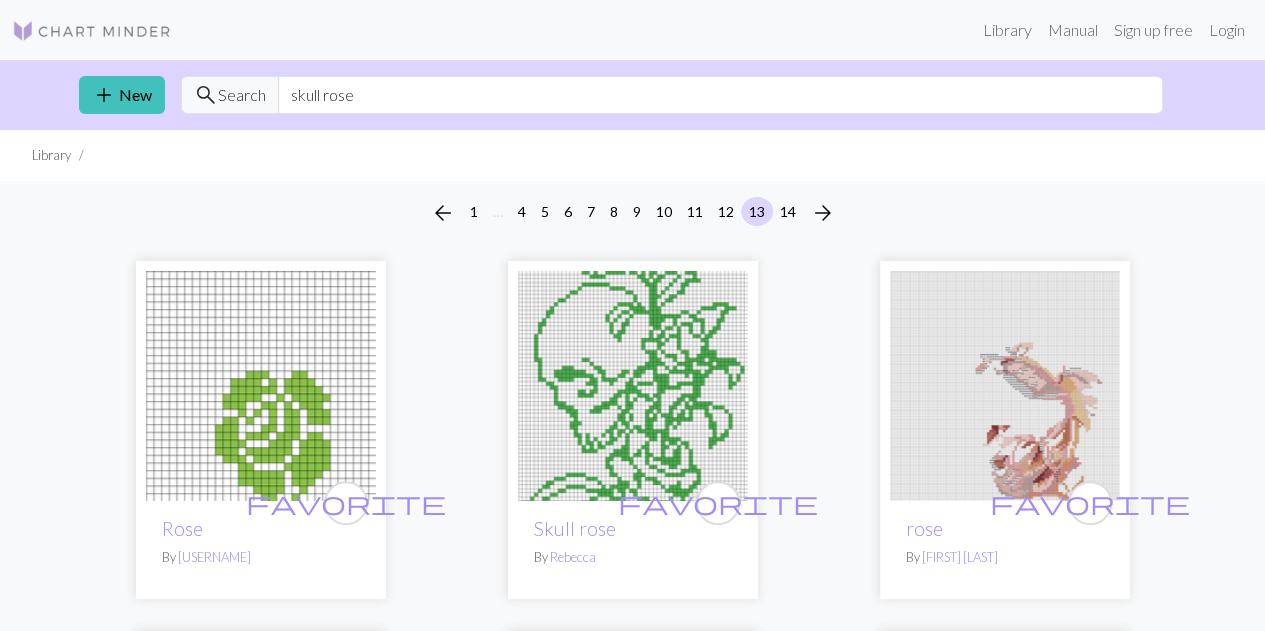 click at bounding box center [633, 386] 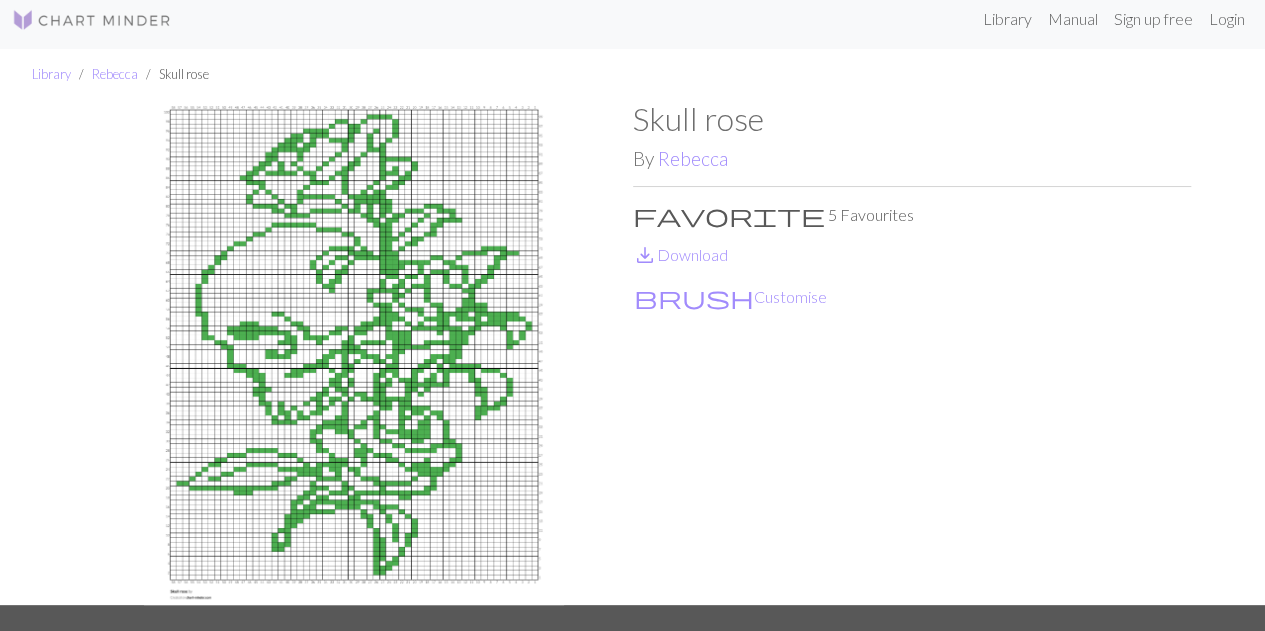 scroll, scrollTop: 12, scrollLeft: 0, axis: vertical 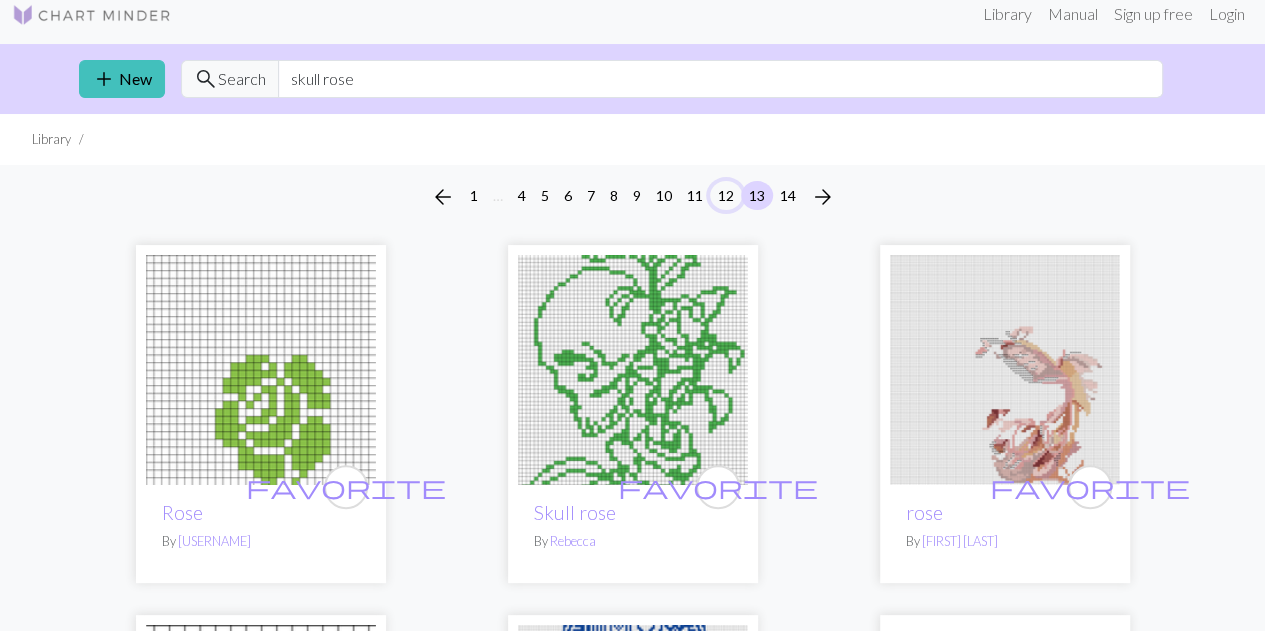 click on "12" at bounding box center (726, 195) 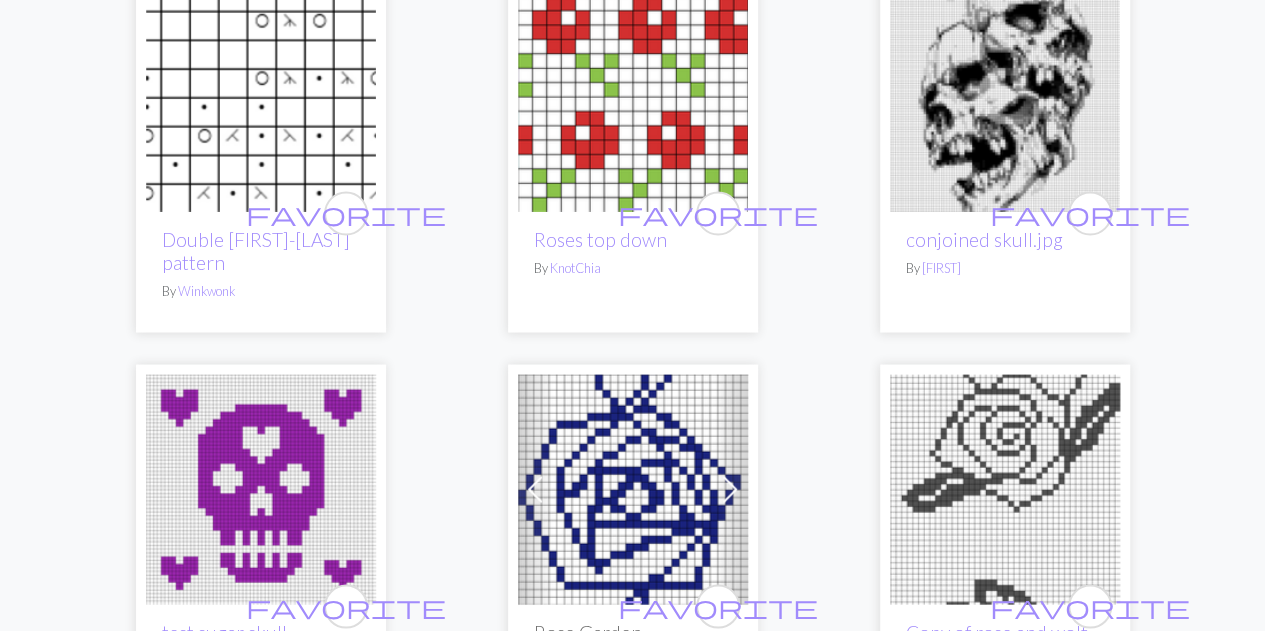 scroll, scrollTop: 5520, scrollLeft: 0, axis: vertical 